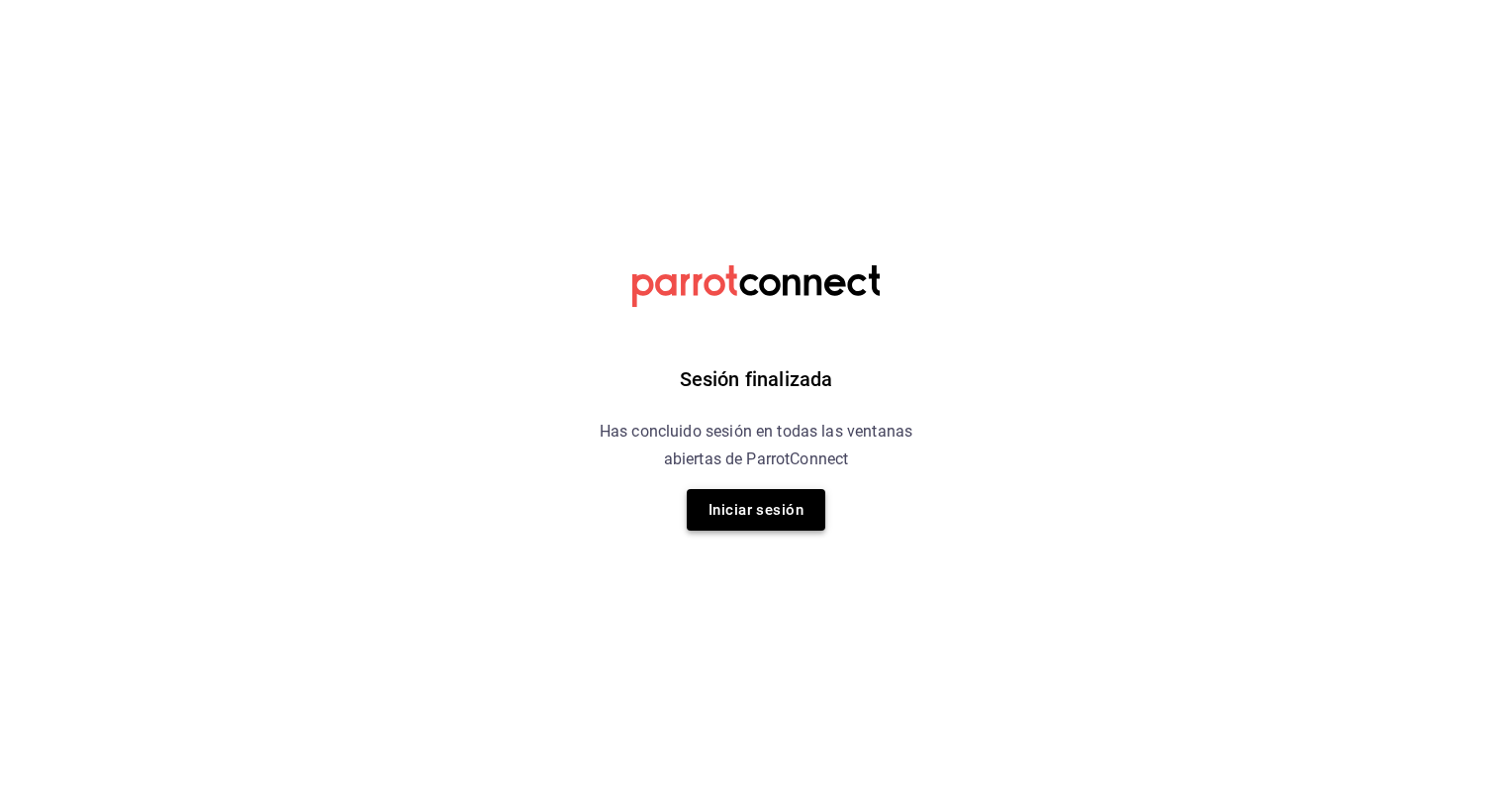 scroll, scrollTop: 0, scrollLeft: 0, axis: both 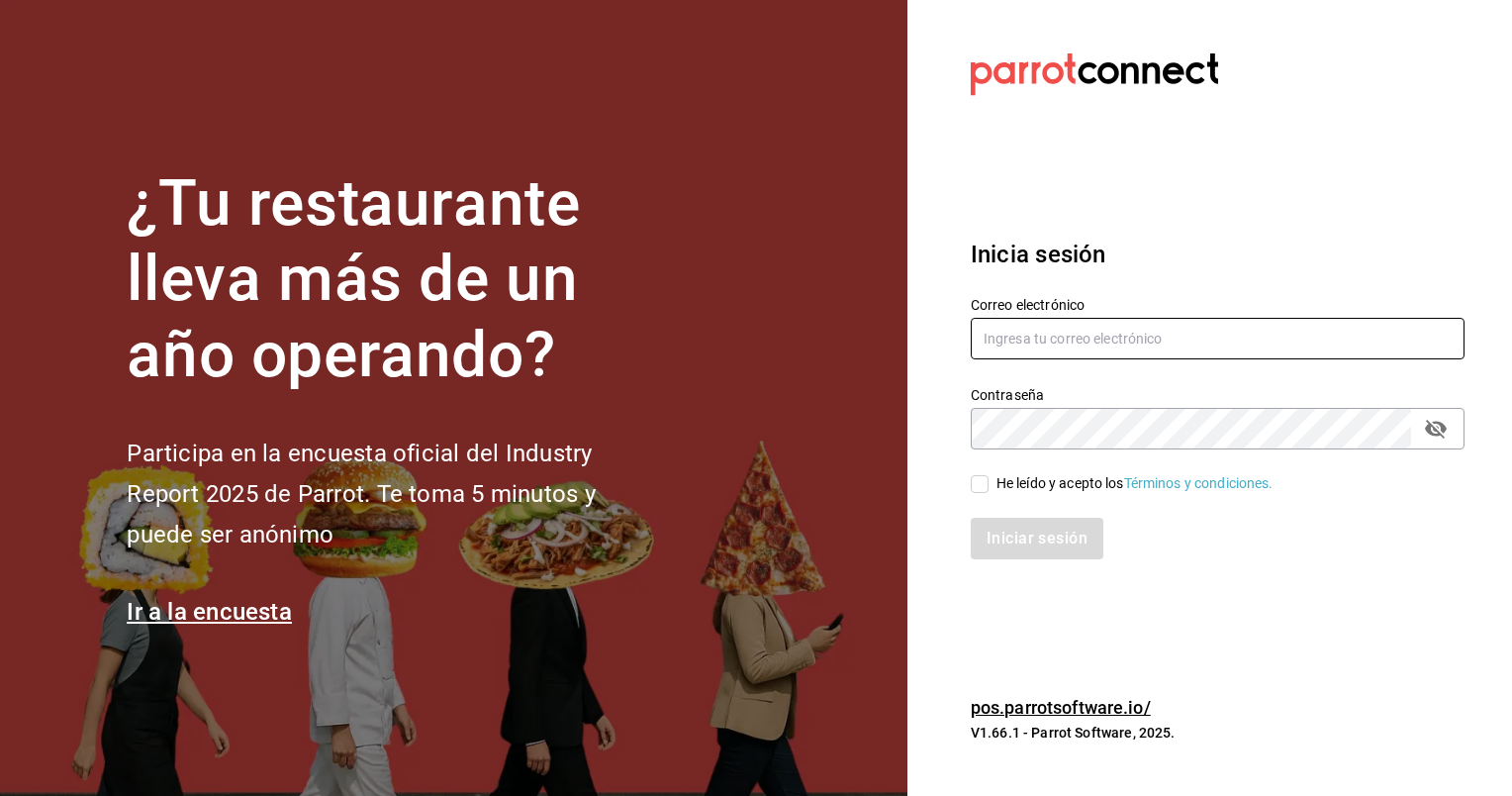 type on "[EMAIL]" 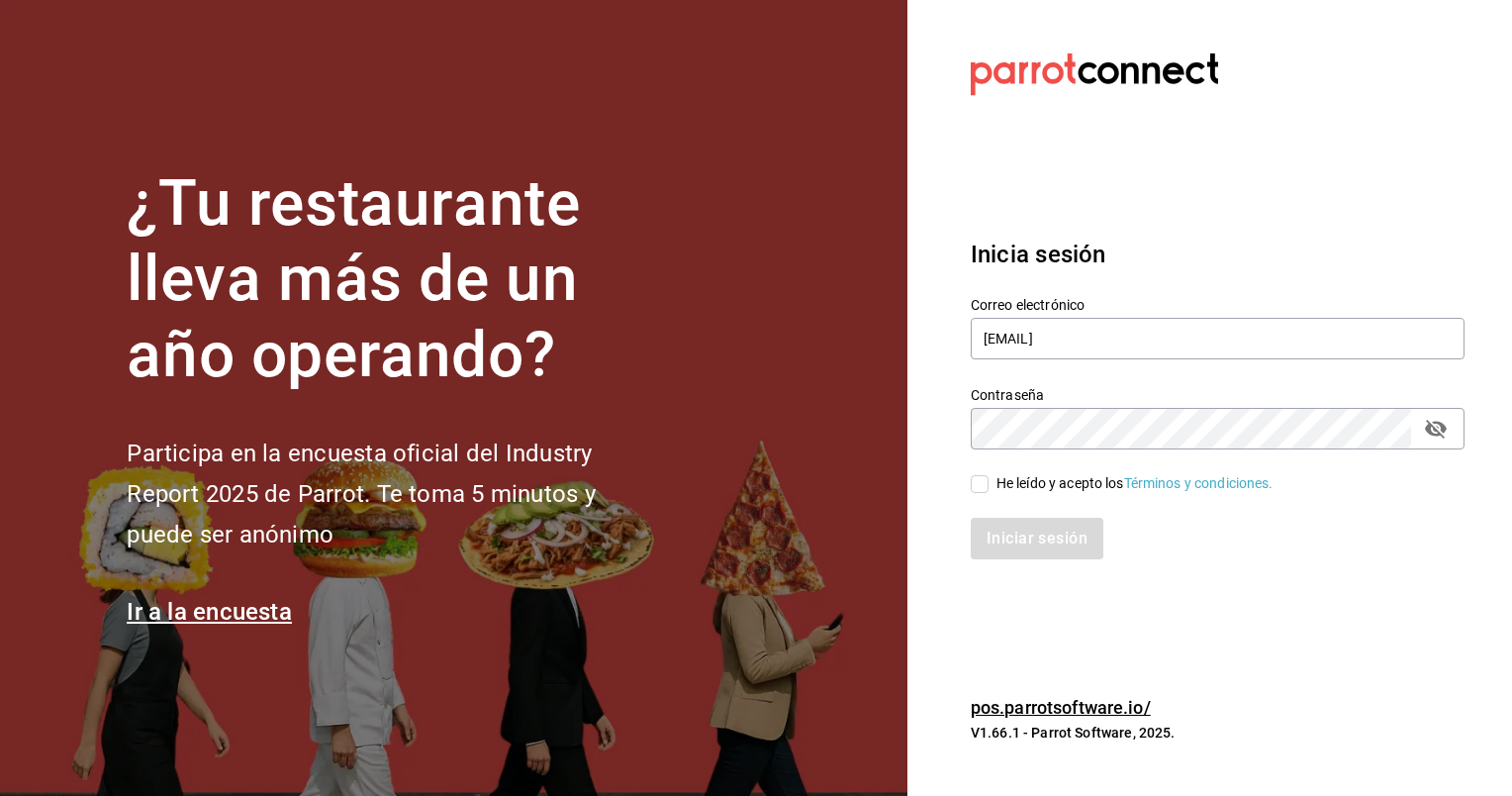 click on "He leído y acepto los  Términos y condiciones." at bounding box center (1131, 483) 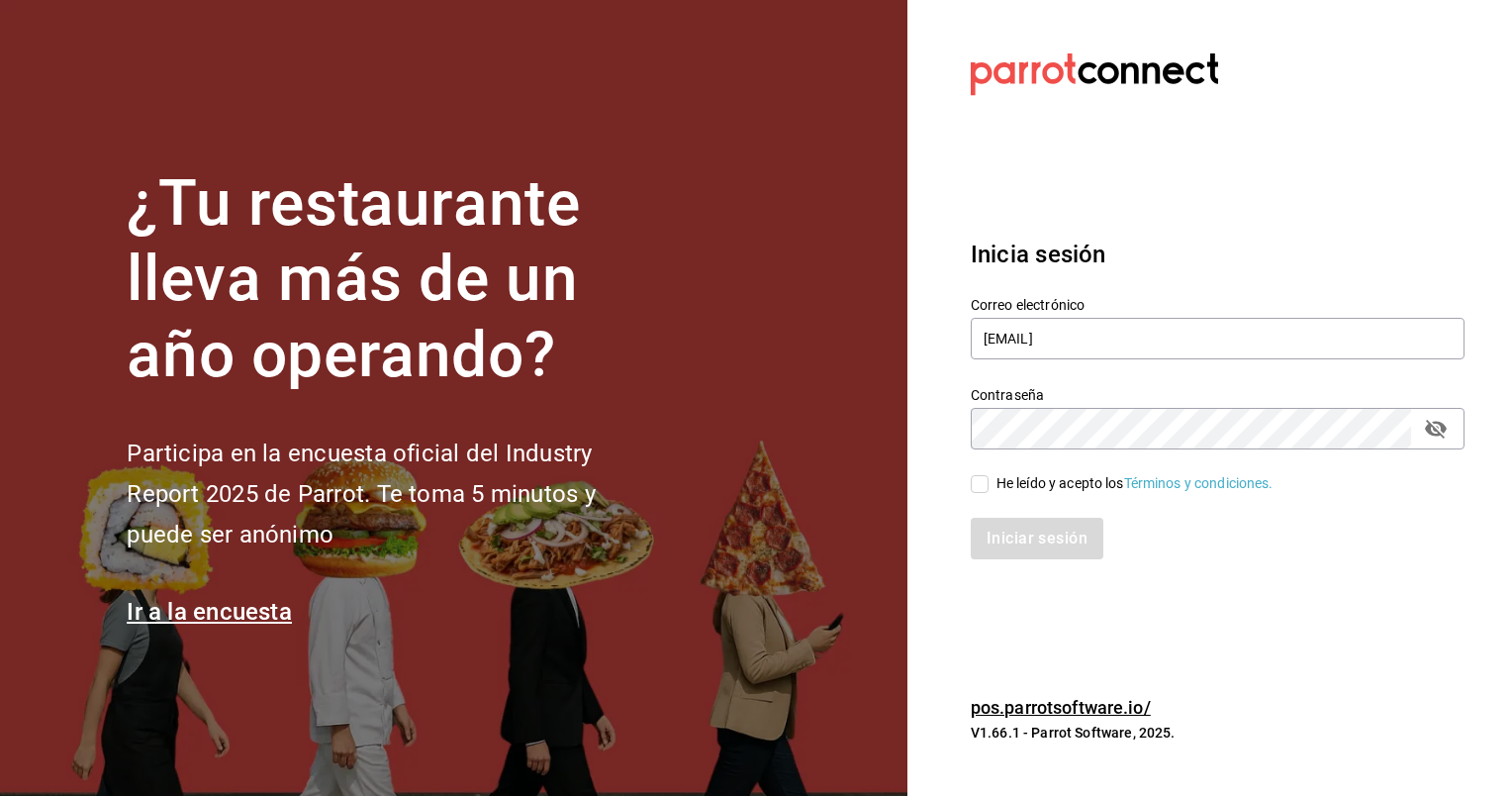 checkbox on "true" 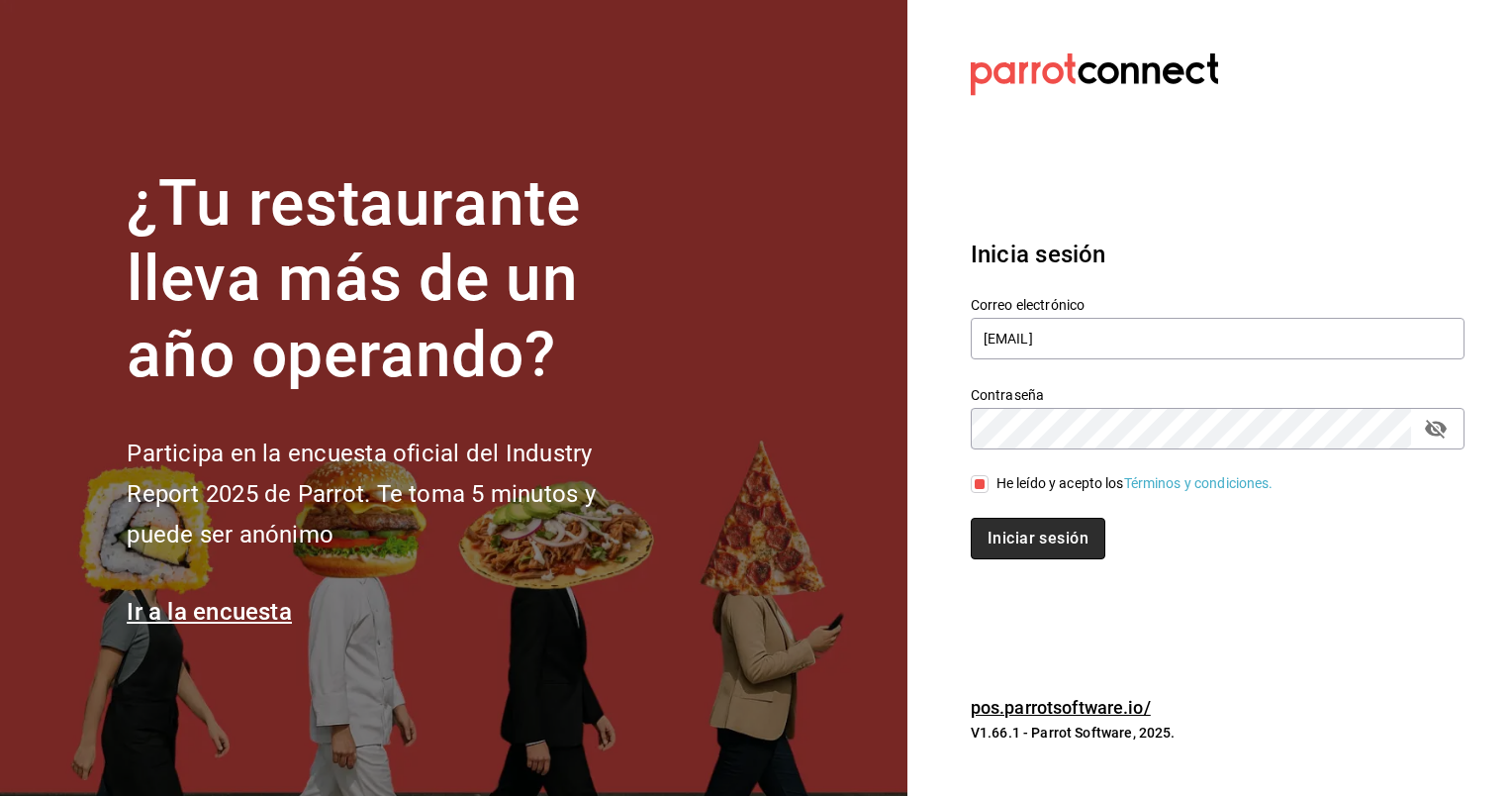 click on "Iniciar sesión" at bounding box center [1038, 539] 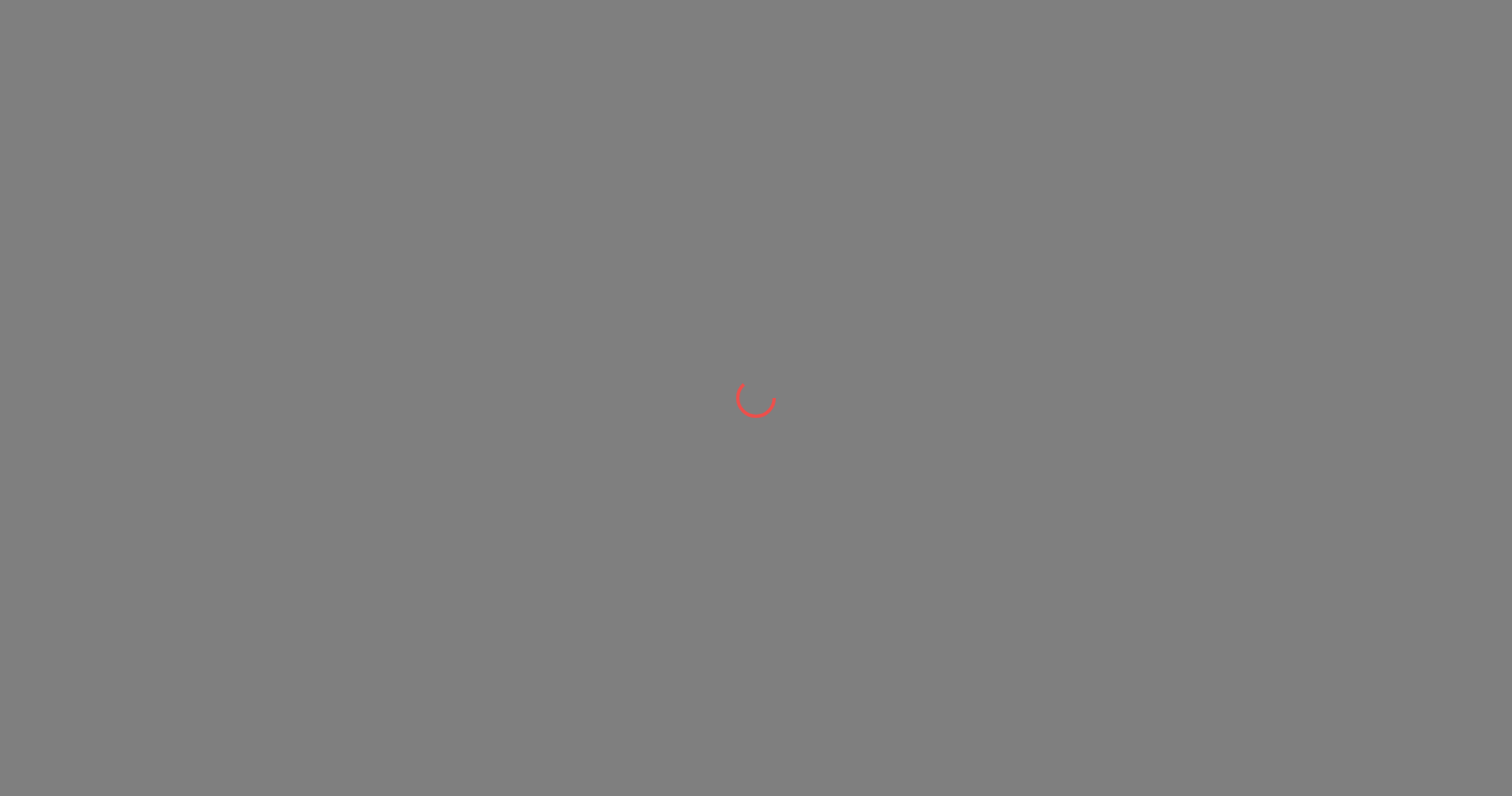 scroll, scrollTop: 0, scrollLeft: 0, axis: both 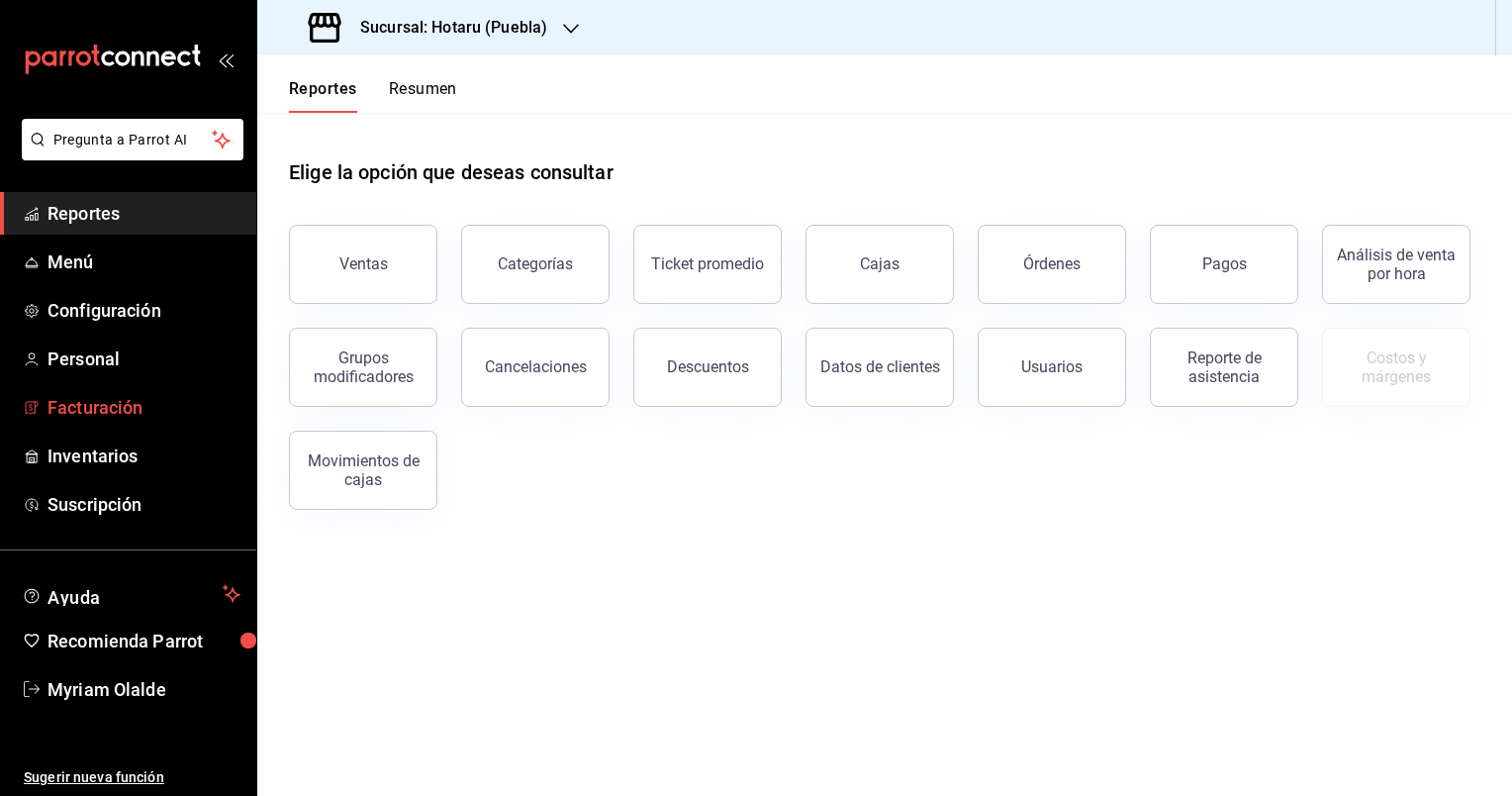 click on "Facturación" at bounding box center (143, 407) 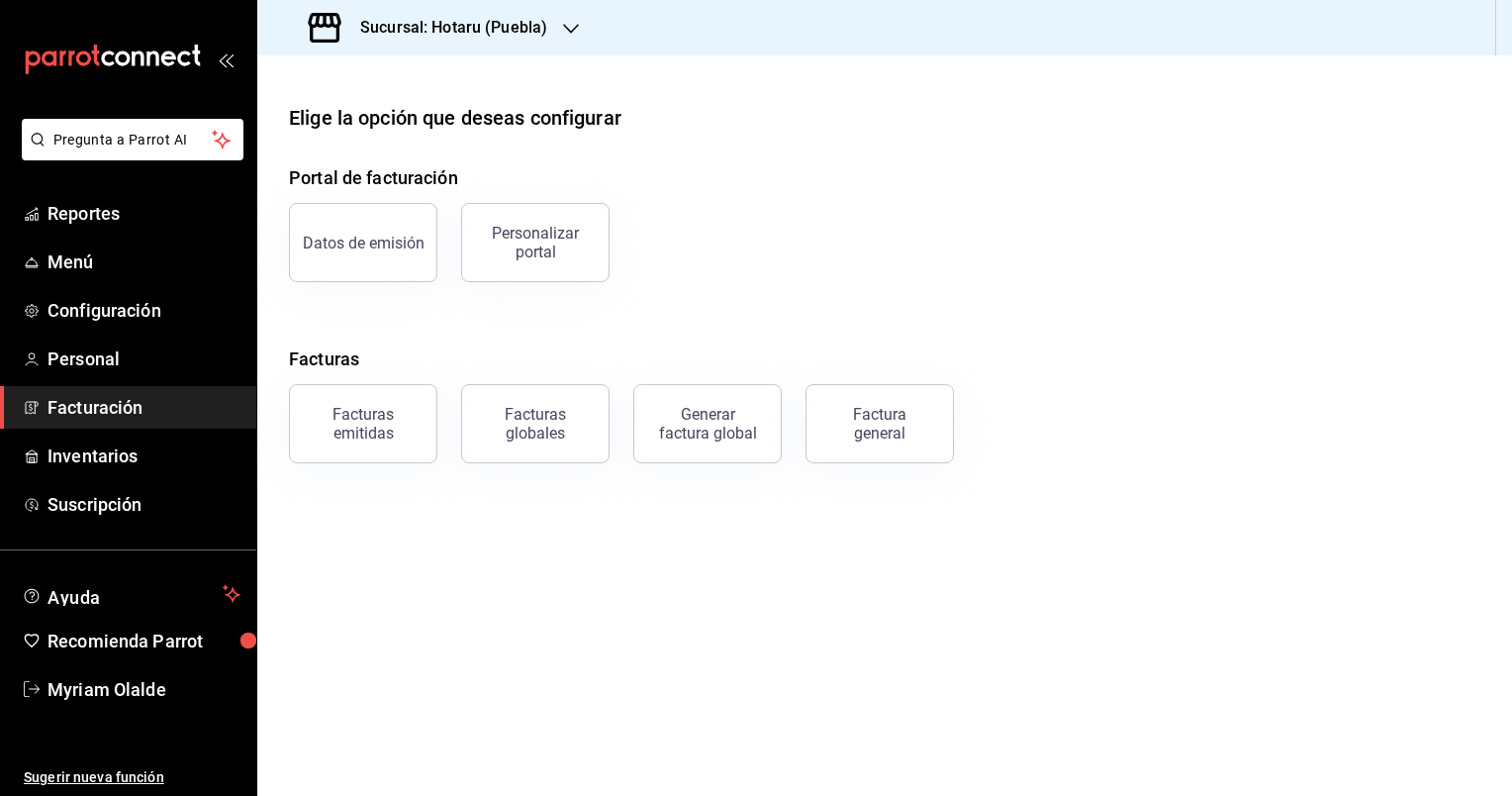 click on "Sucursal: Hotaru (Puebla)" at bounding box center [429, 28] 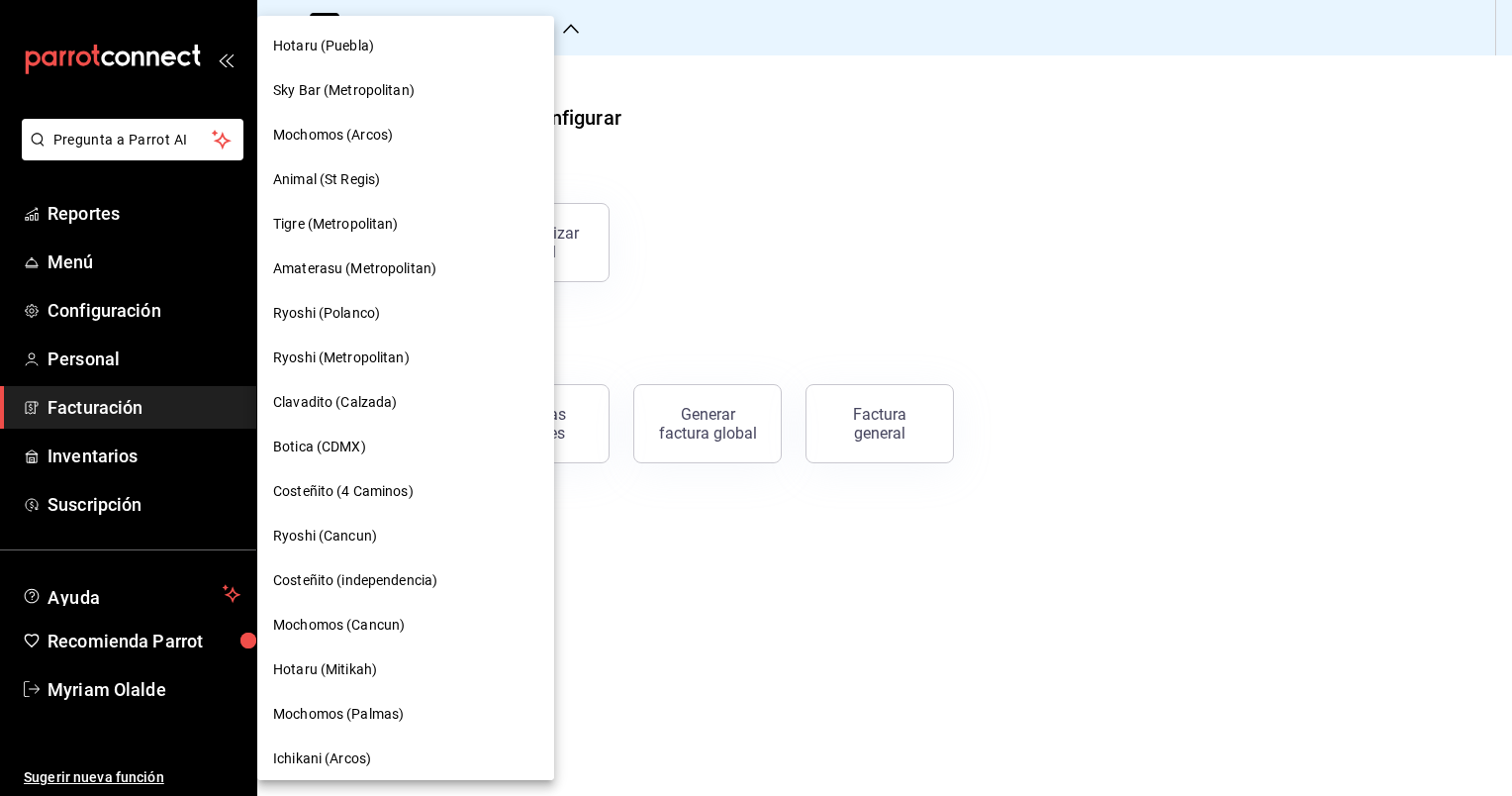 click on "Tigre (Metropolitan)" at bounding box center (406, 224) 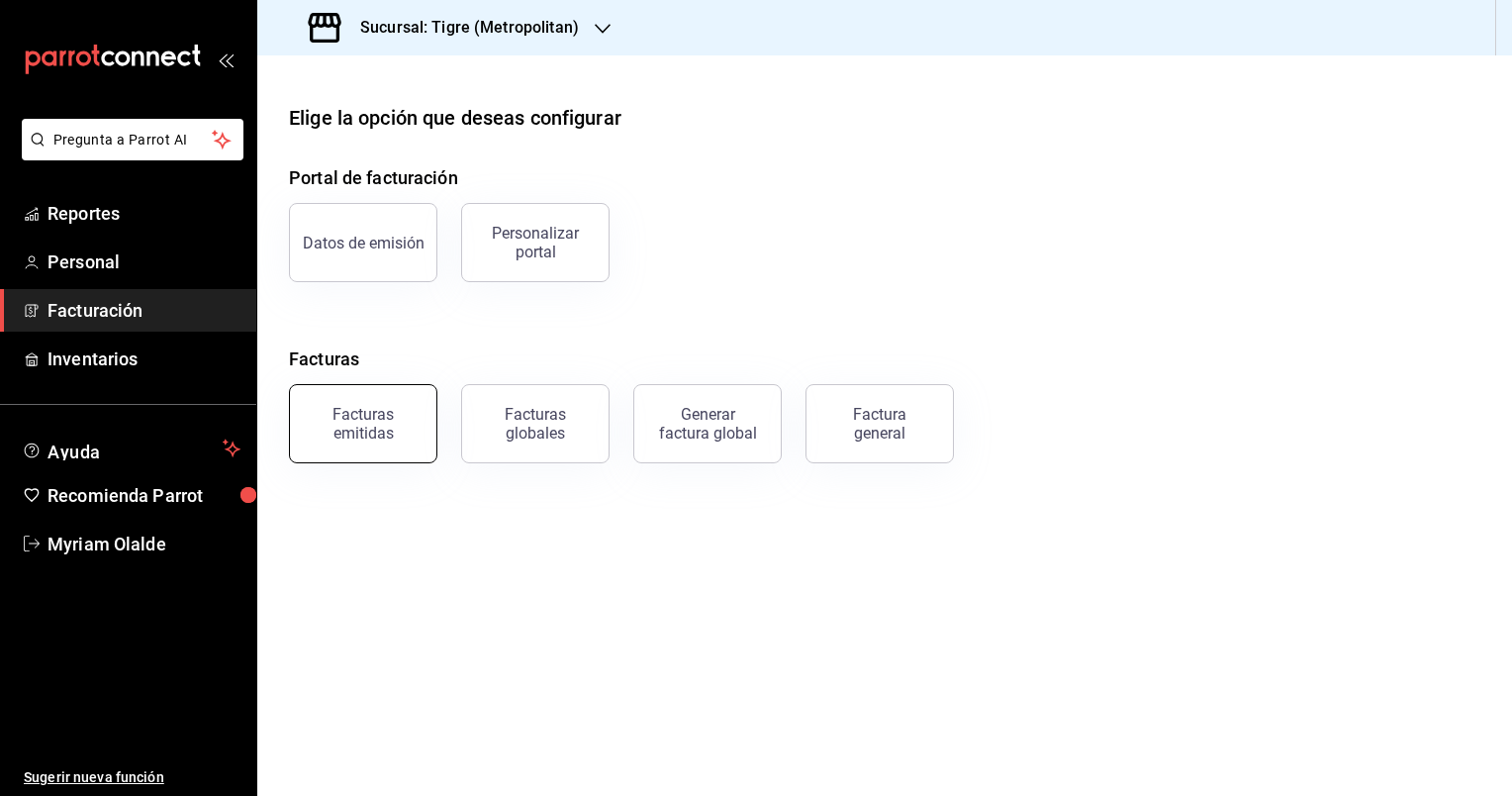 click on "Facturas emitidas" at bounding box center [363, 424] 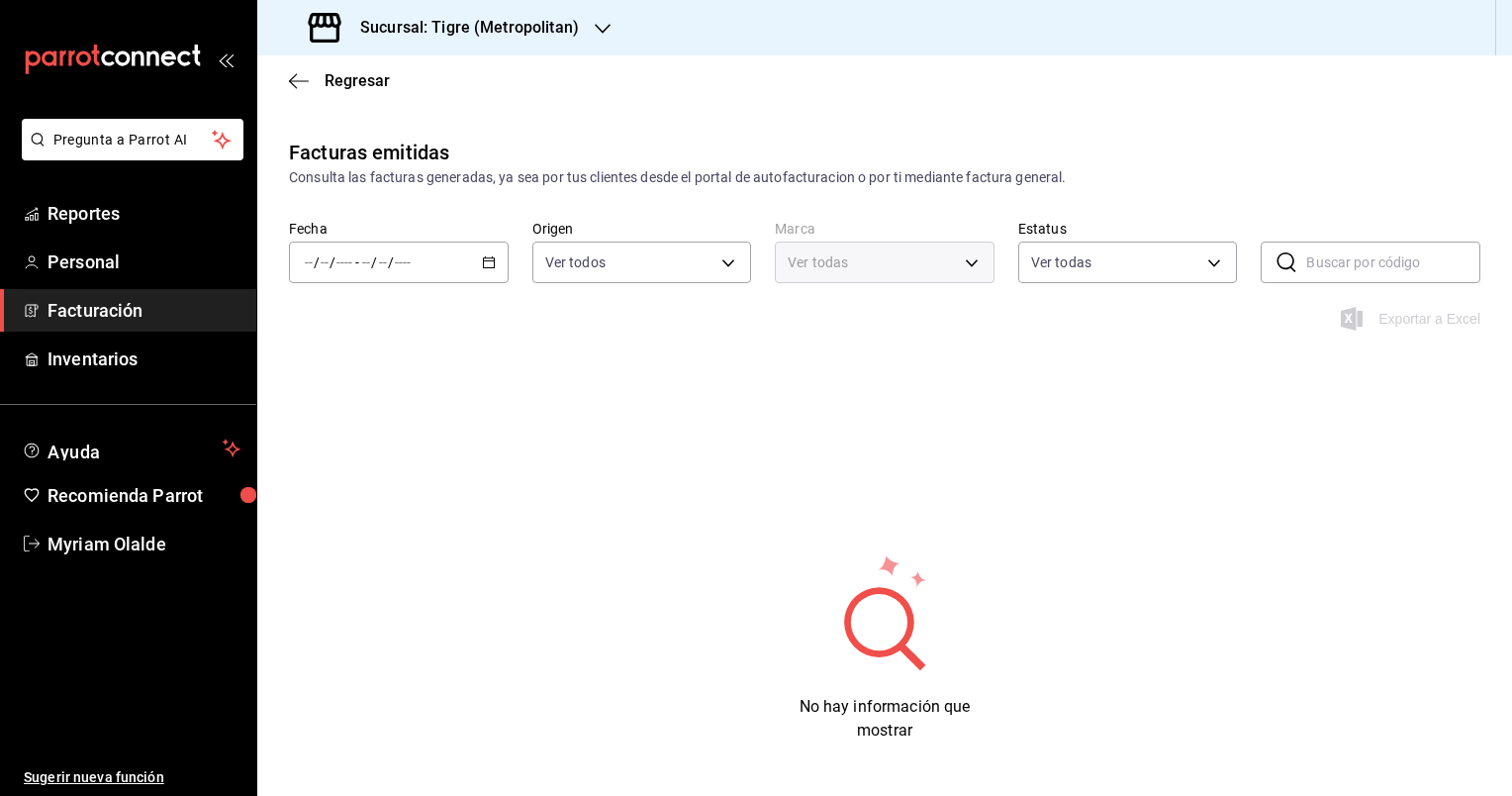 click 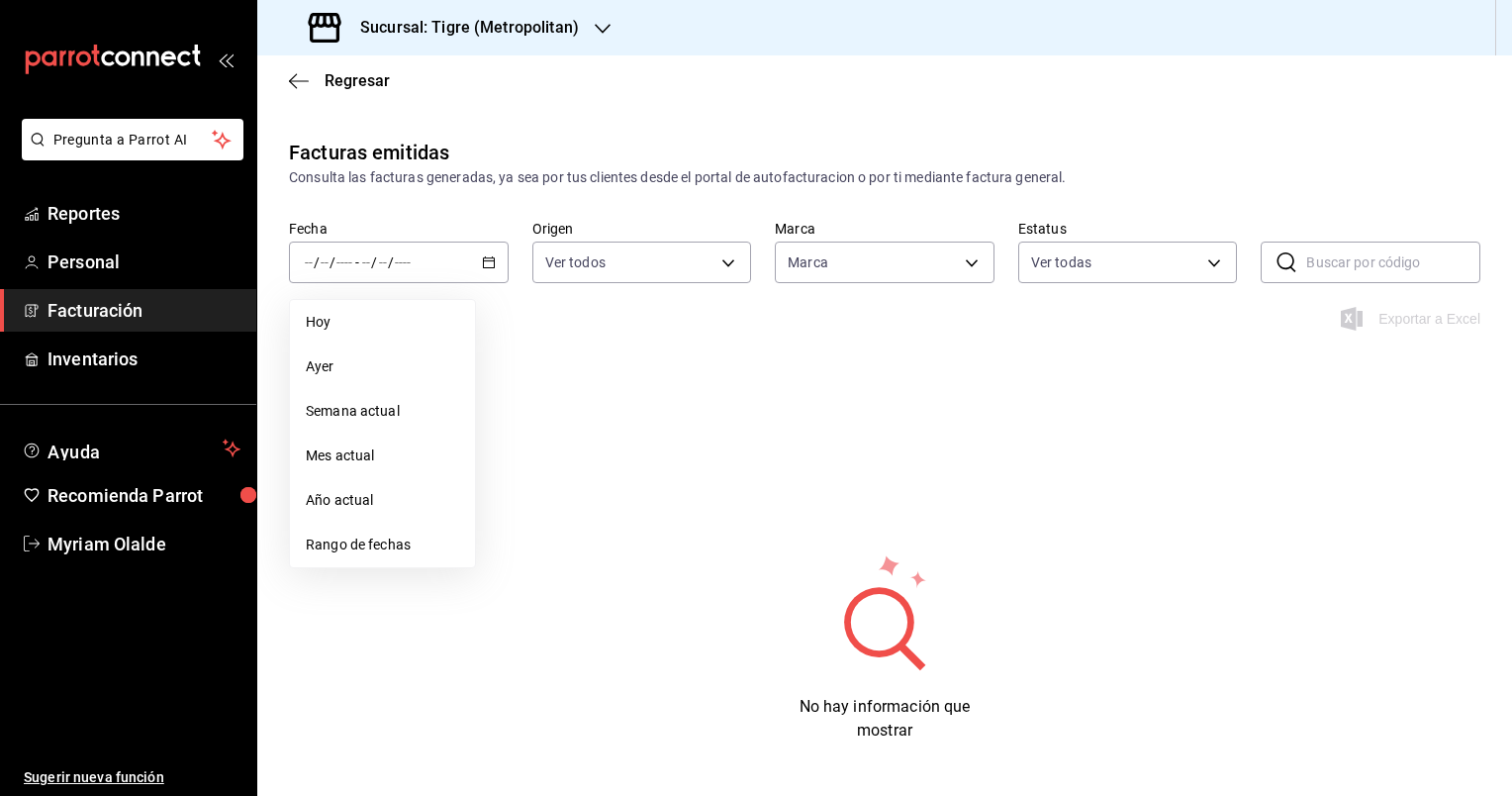 type on "d2a20516-989b-40fe-838d-c8b0b31ef0ff" 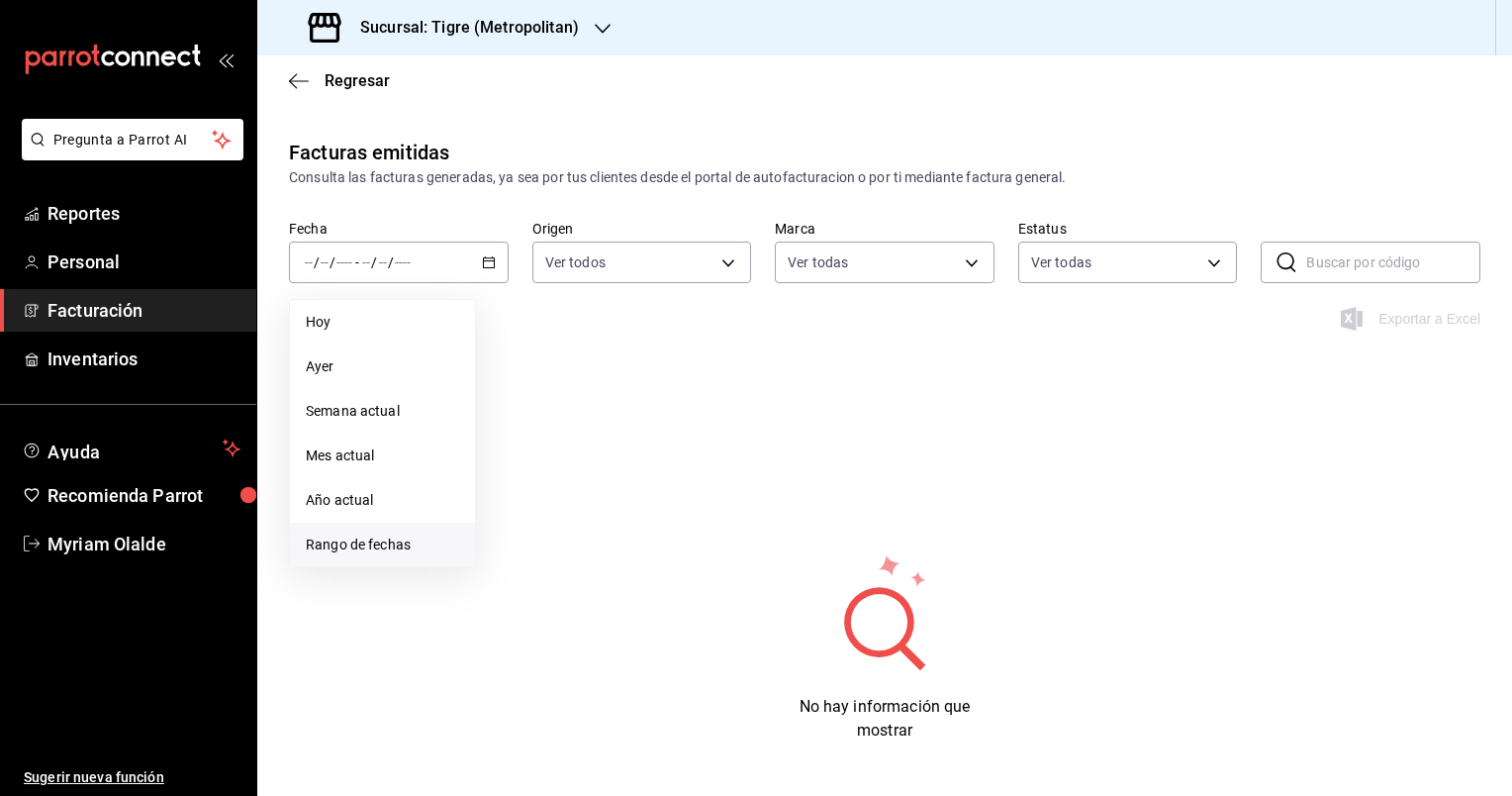 click on "Rango de fechas" at bounding box center (382, 545) 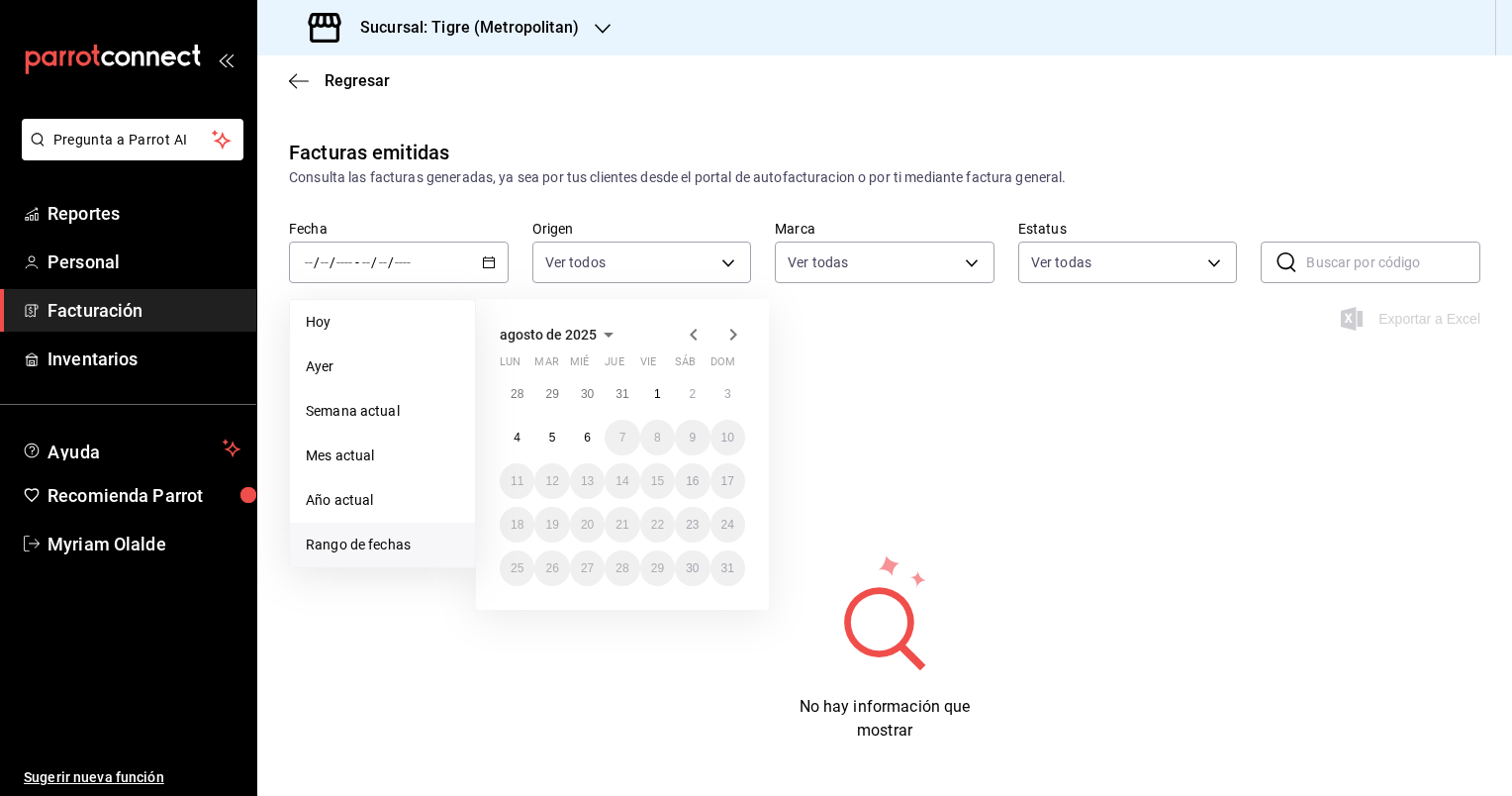 click 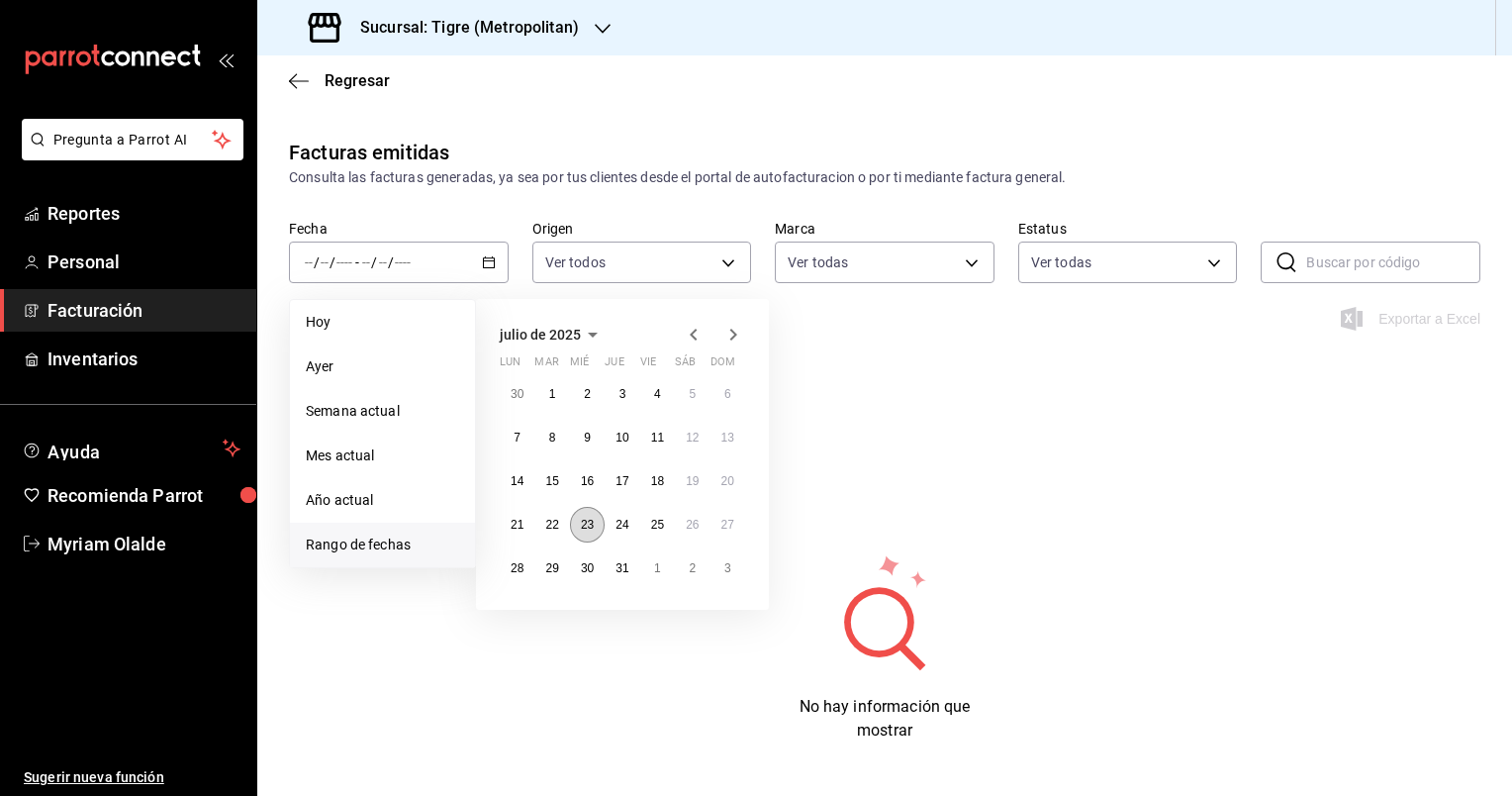 click on "23" at bounding box center [587, 525] 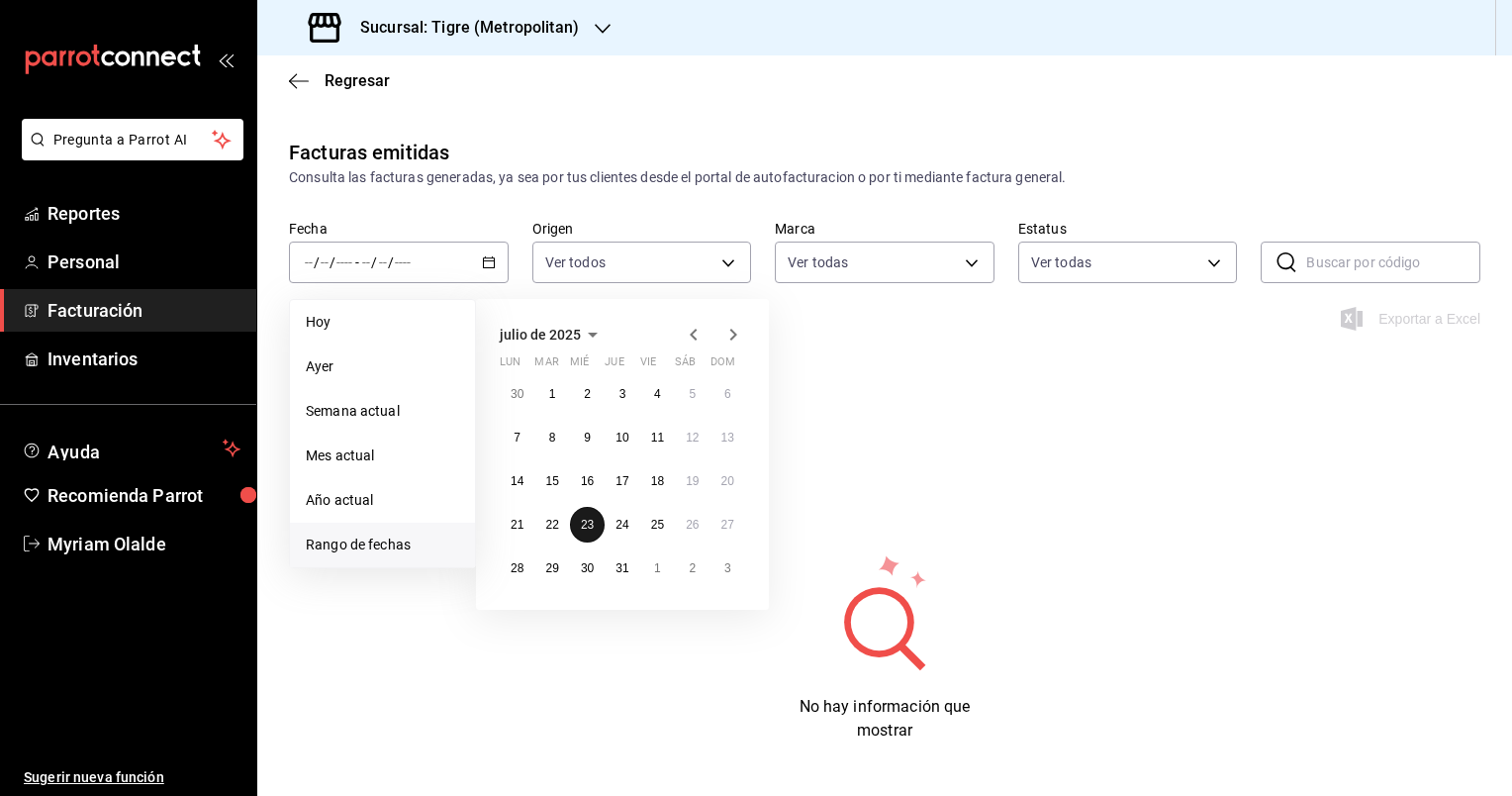 click on "23" at bounding box center [587, 525] 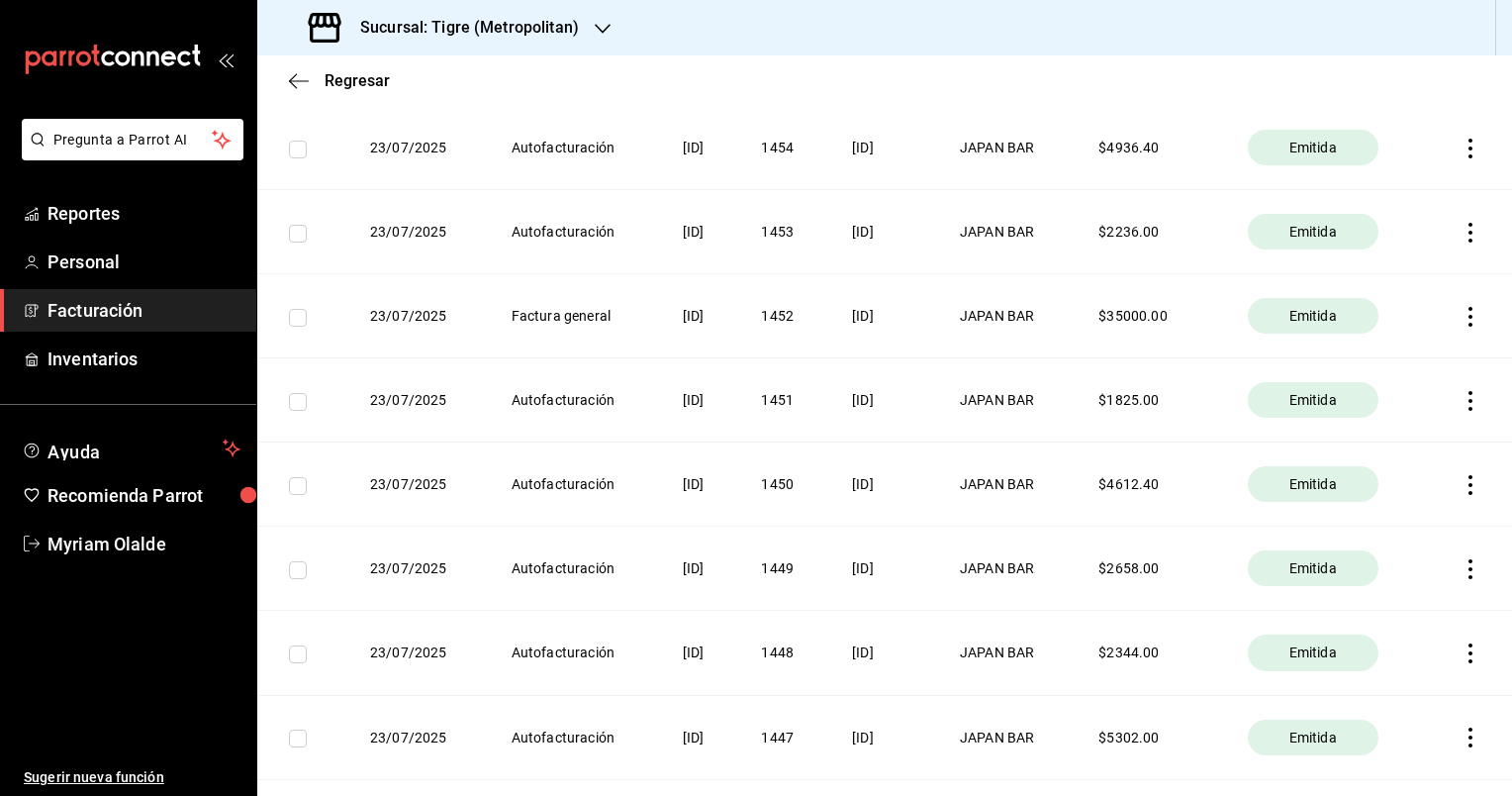 scroll, scrollTop: 891, scrollLeft: 0, axis: vertical 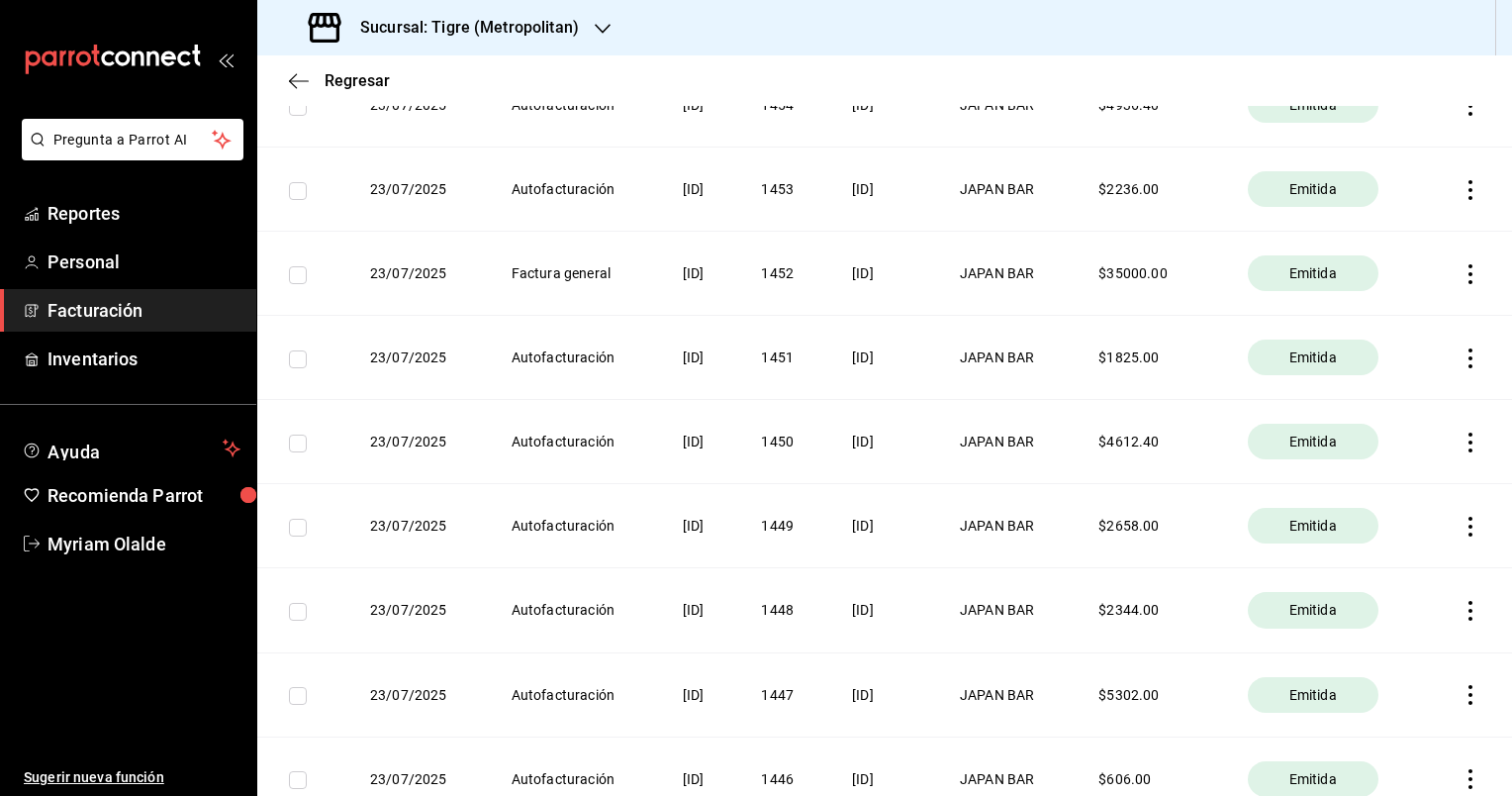 click at bounding box center [1468, 273] 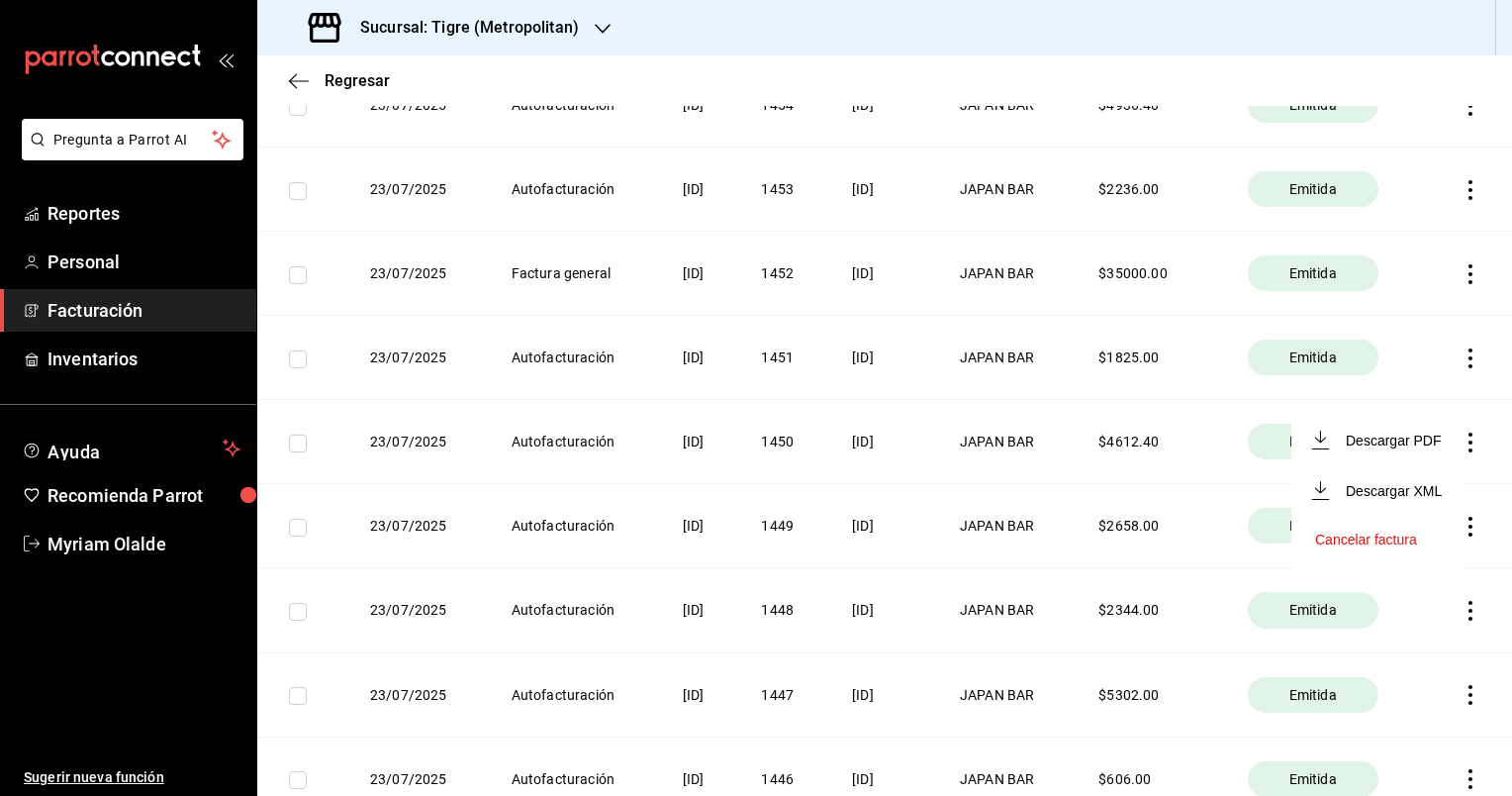 click at bounding box center (756, 398) 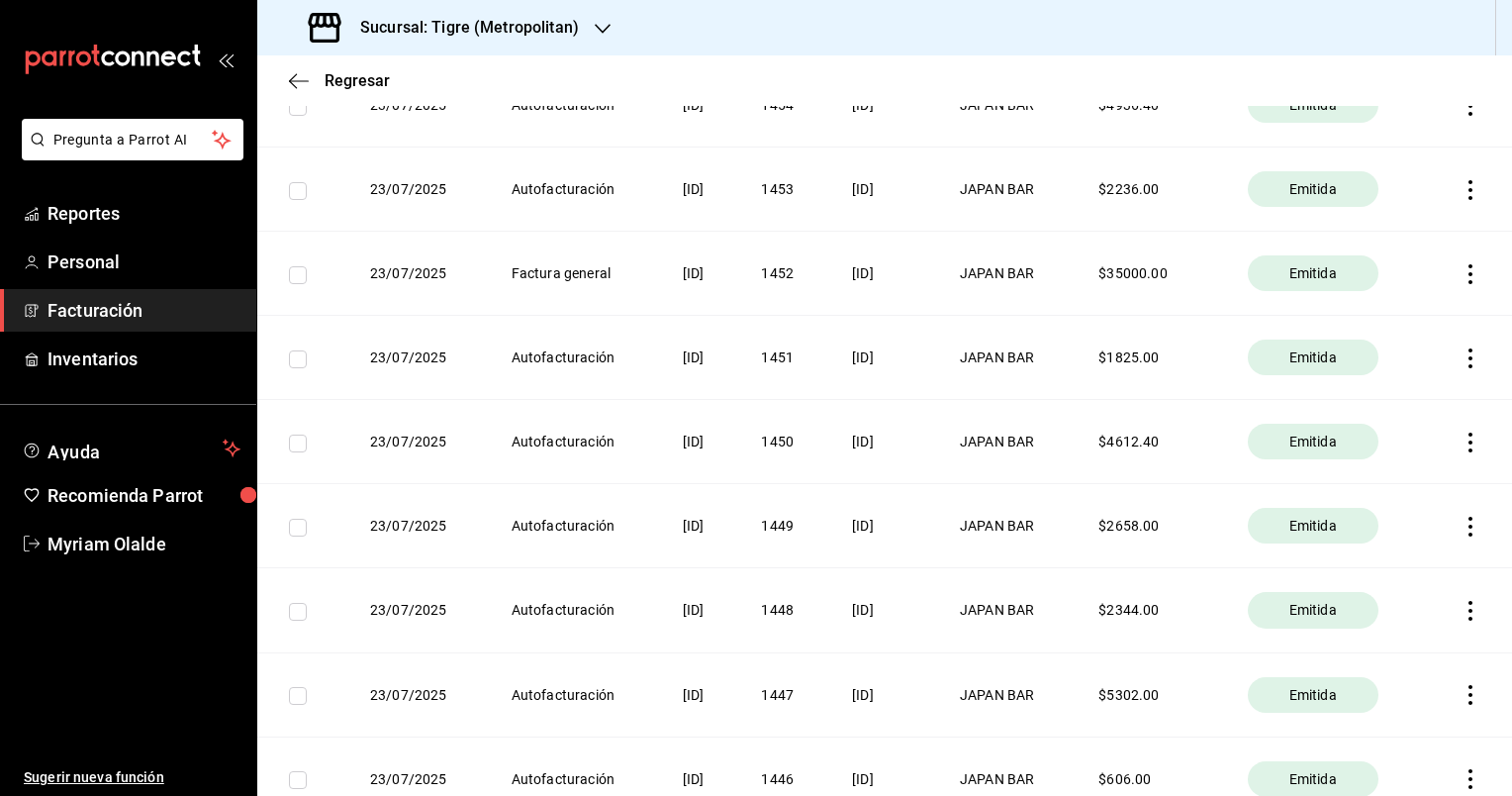 click at bounding box center [298, 275] 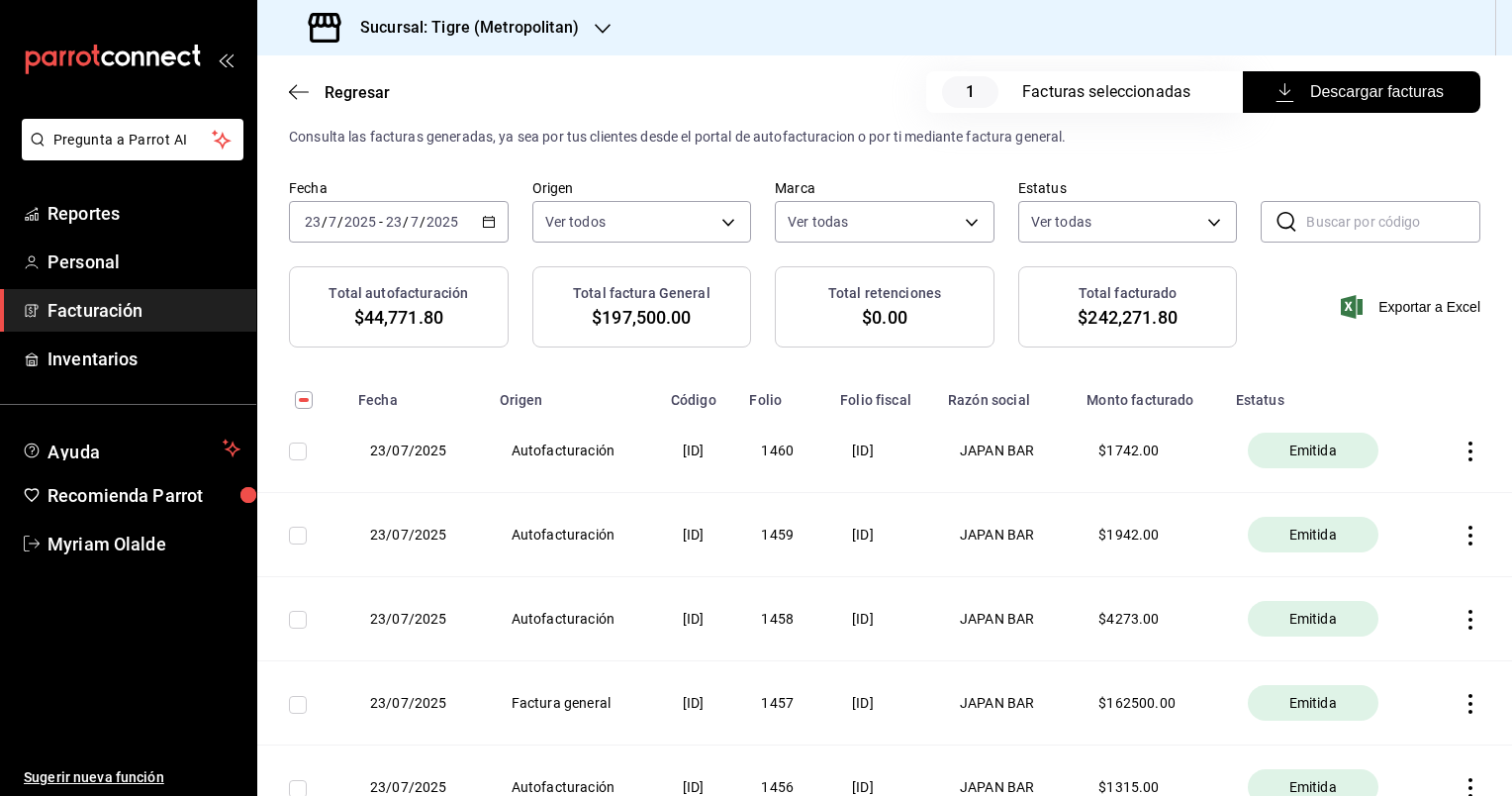 scroll, scrollTop: 0, scrollLeft: 0, axis: both 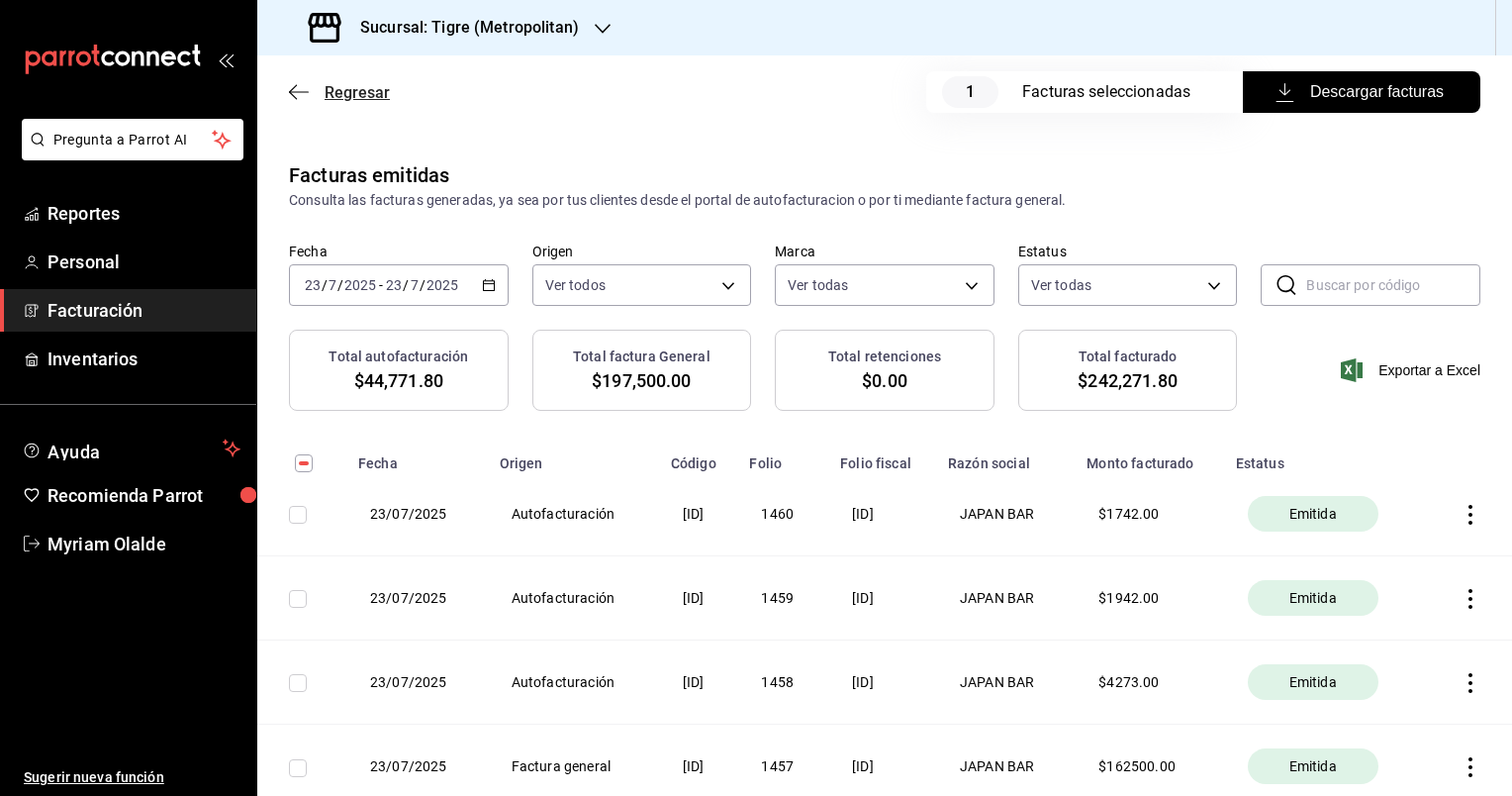 click 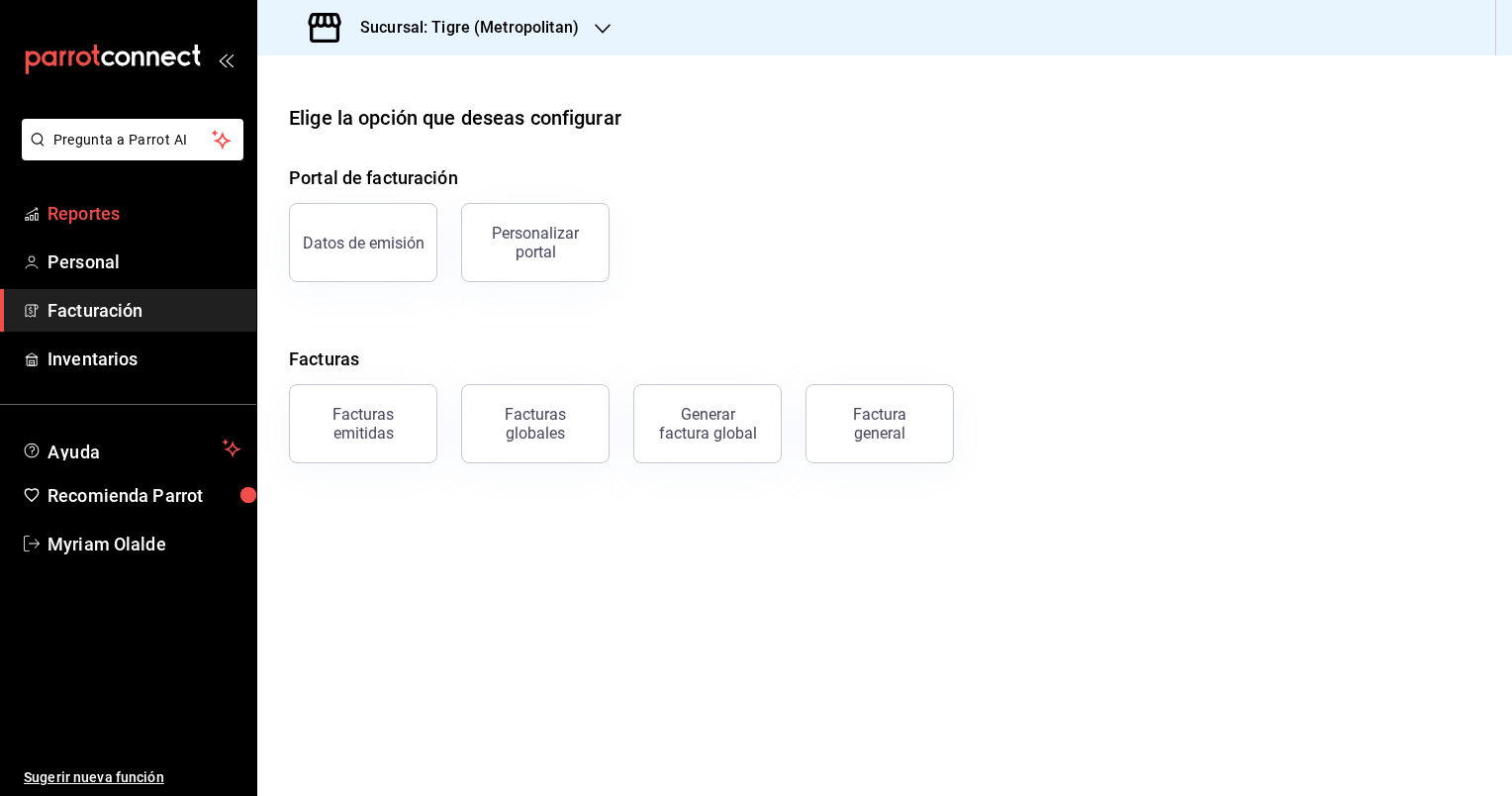 click on "Reportes" at bounding box center (143, 213) 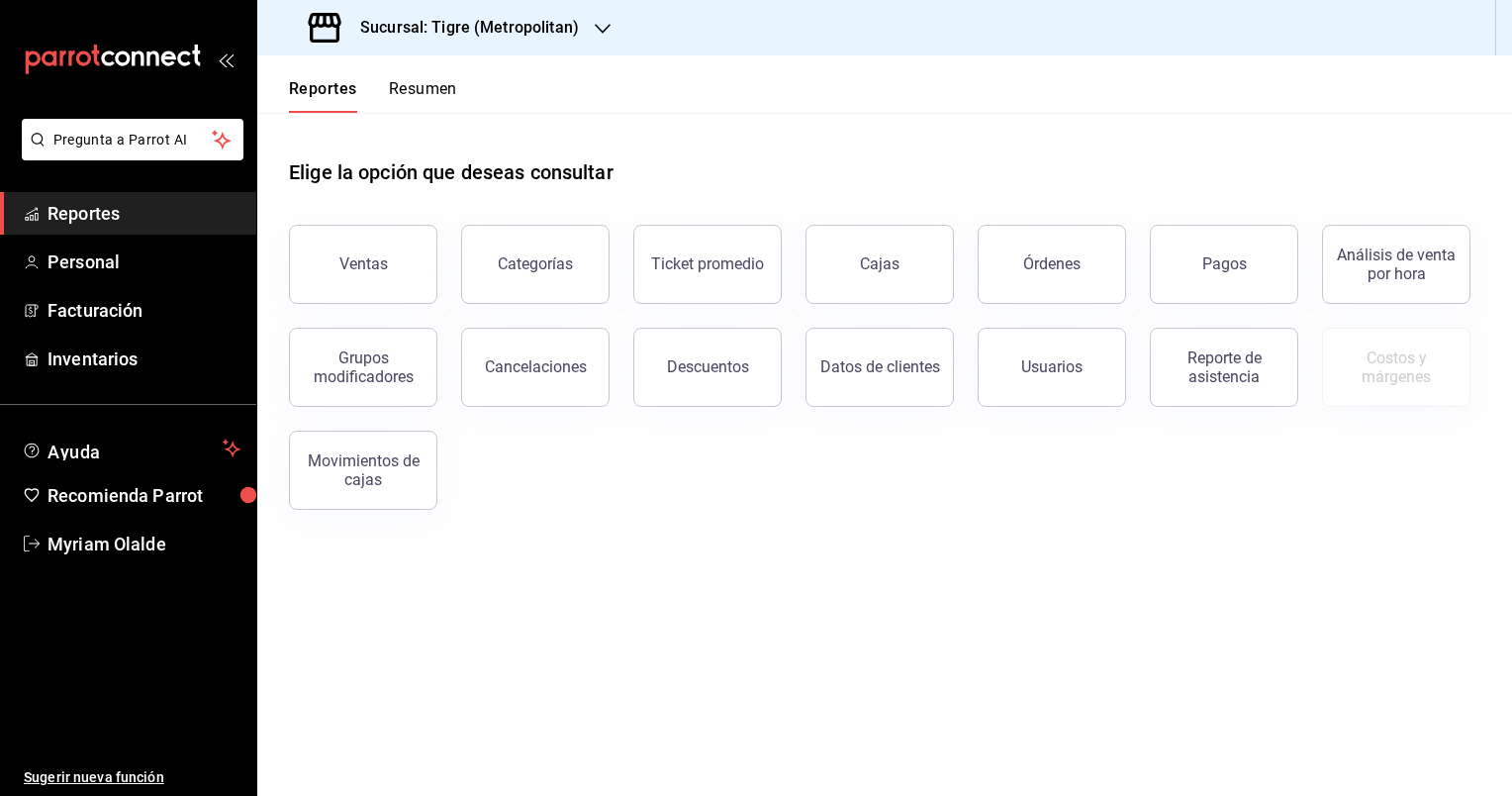 click on "Órdenes" at bounding box center (1052, 264) 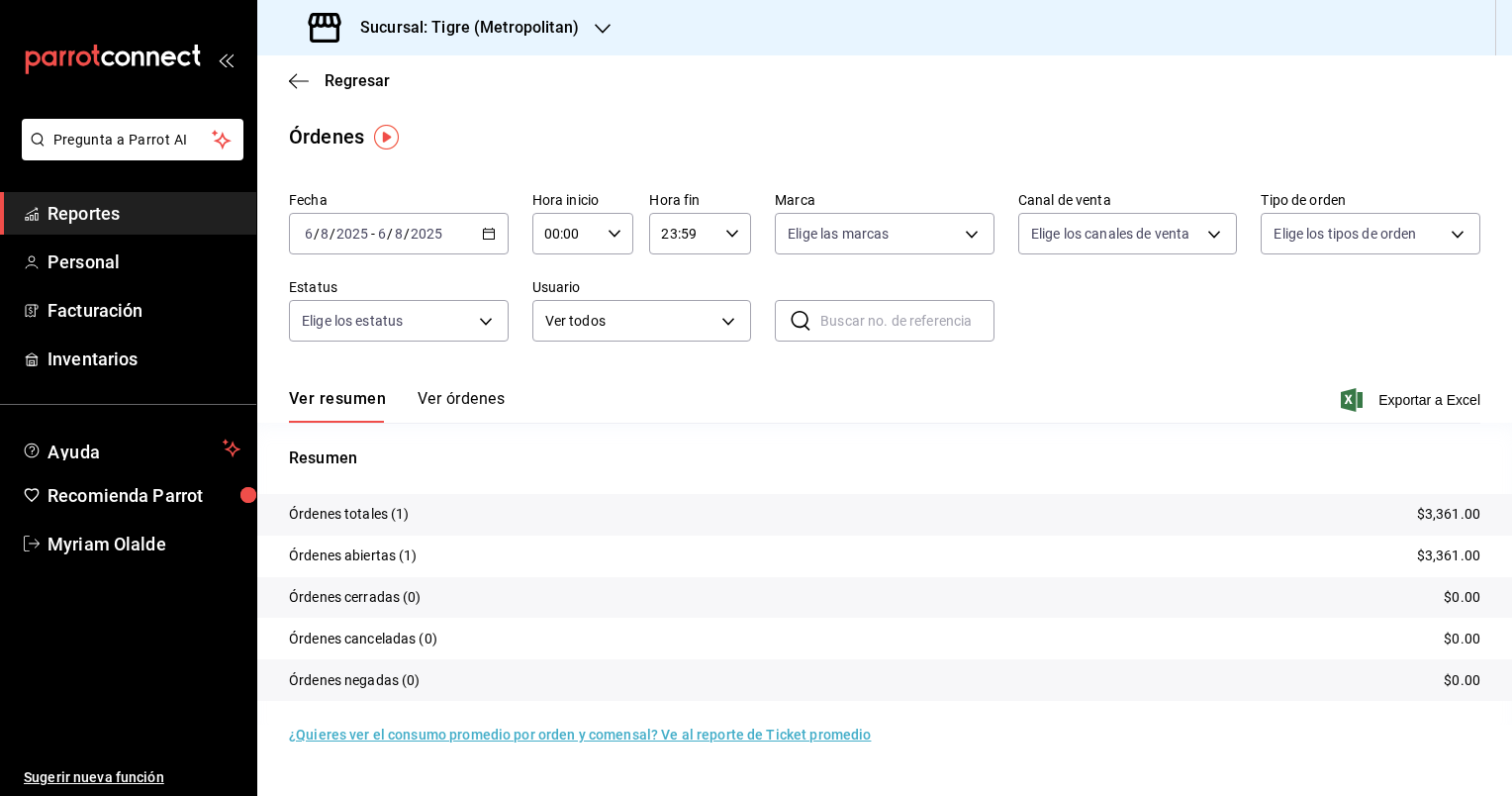 click 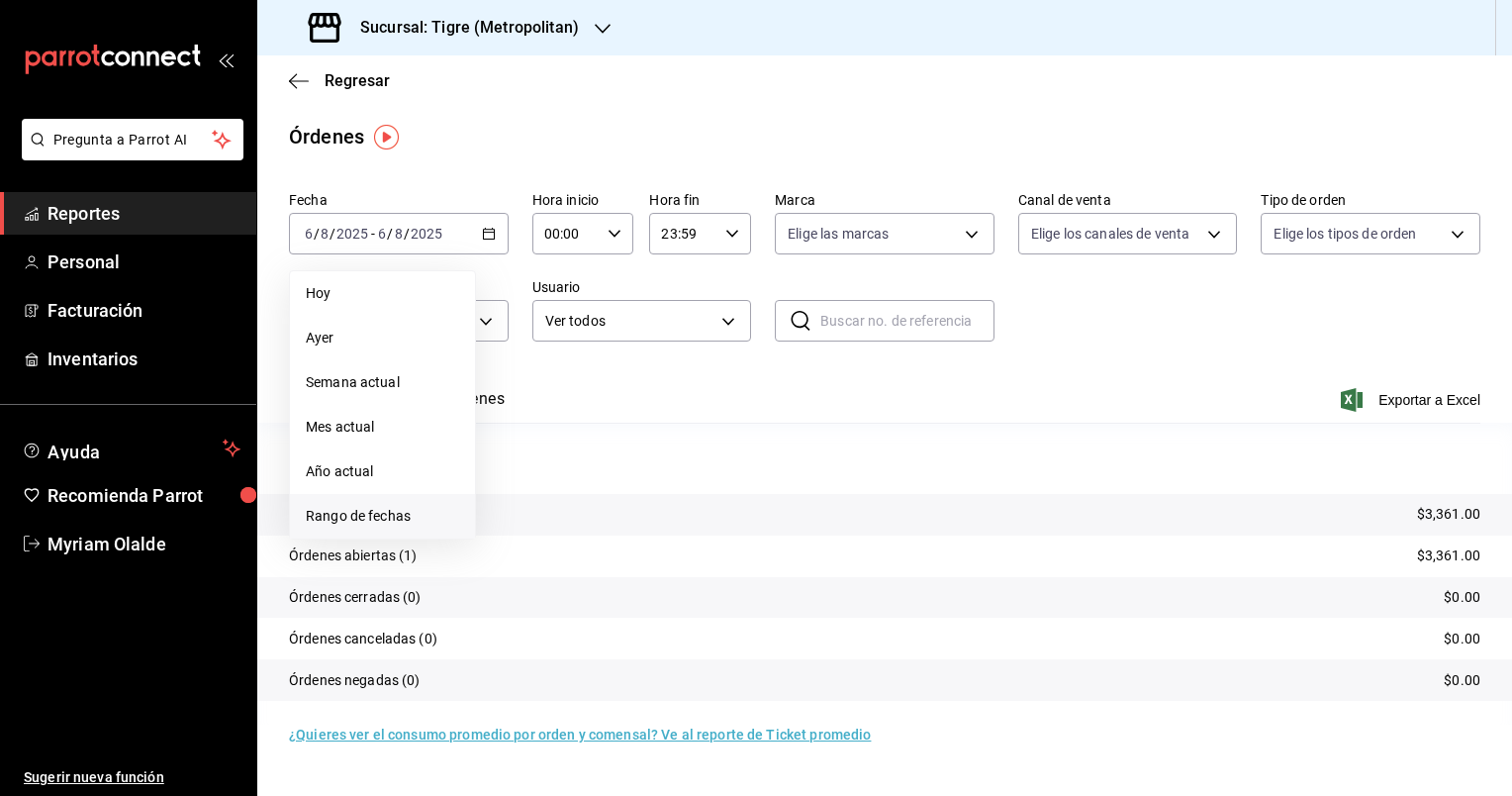 click on "Rango de fechas" at bounding box center [382, 516] 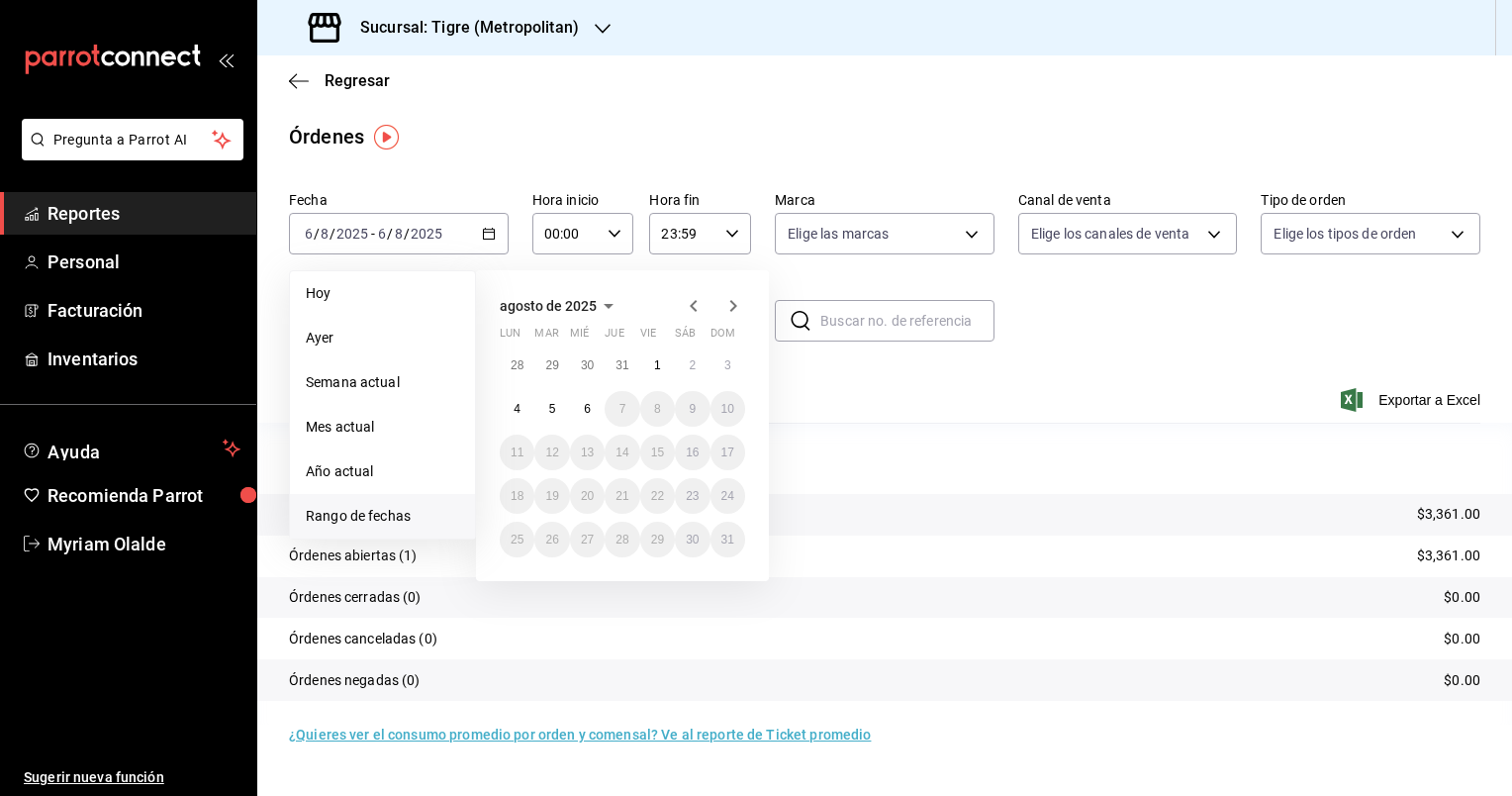 click 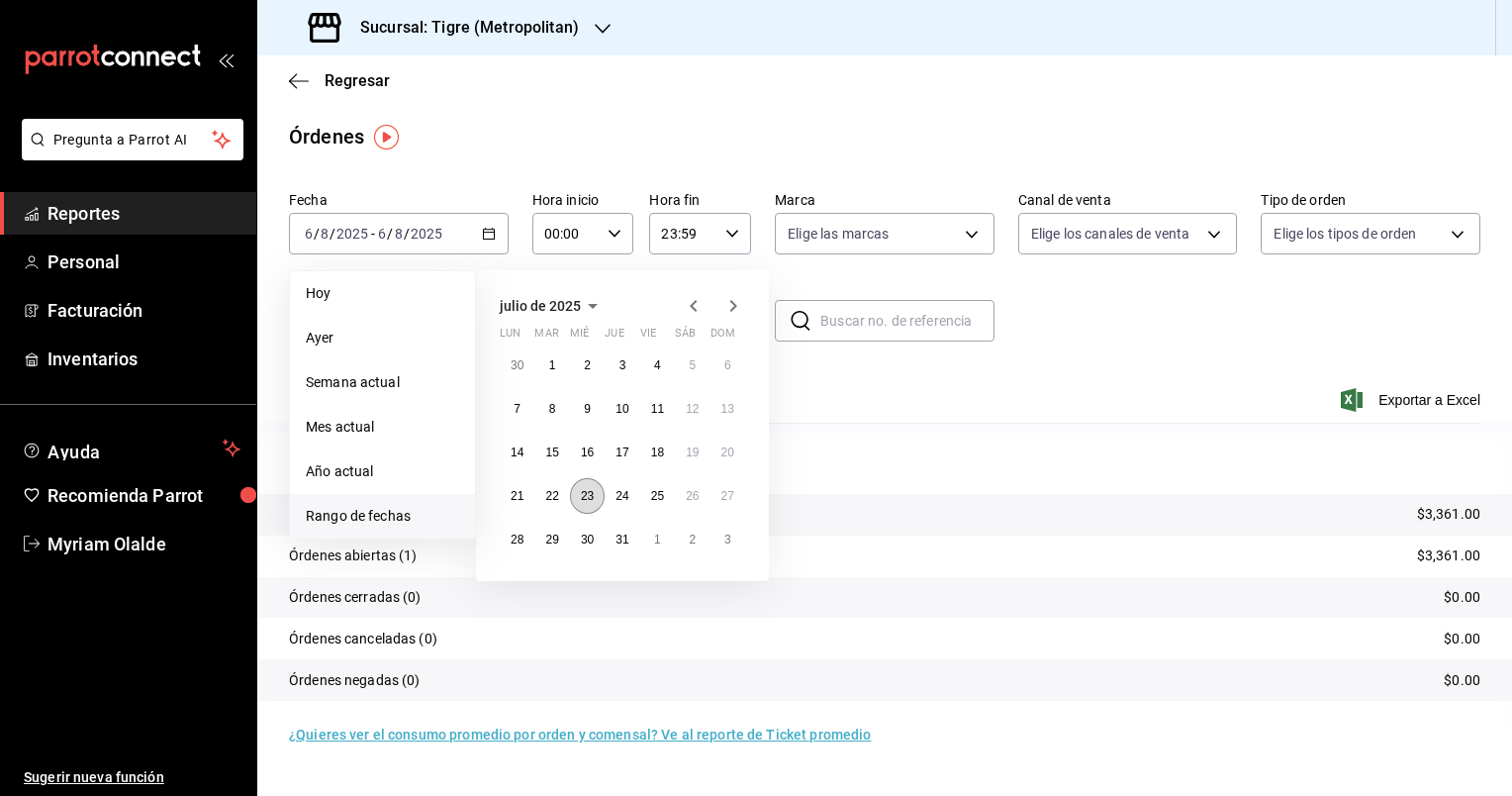 click on "23" at bounding box center (587, 496) 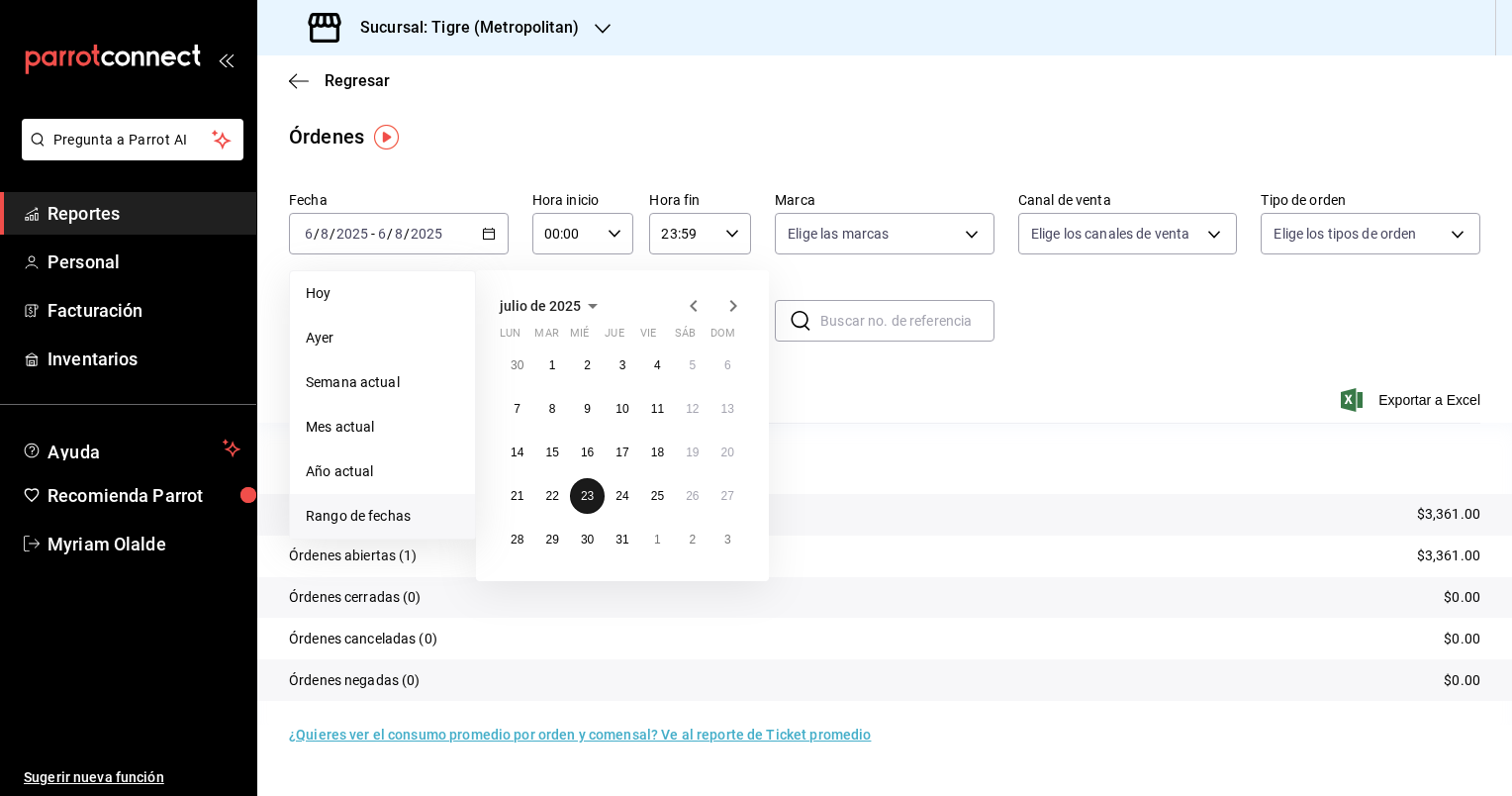 click on "23" at bounding box center (587, 496) 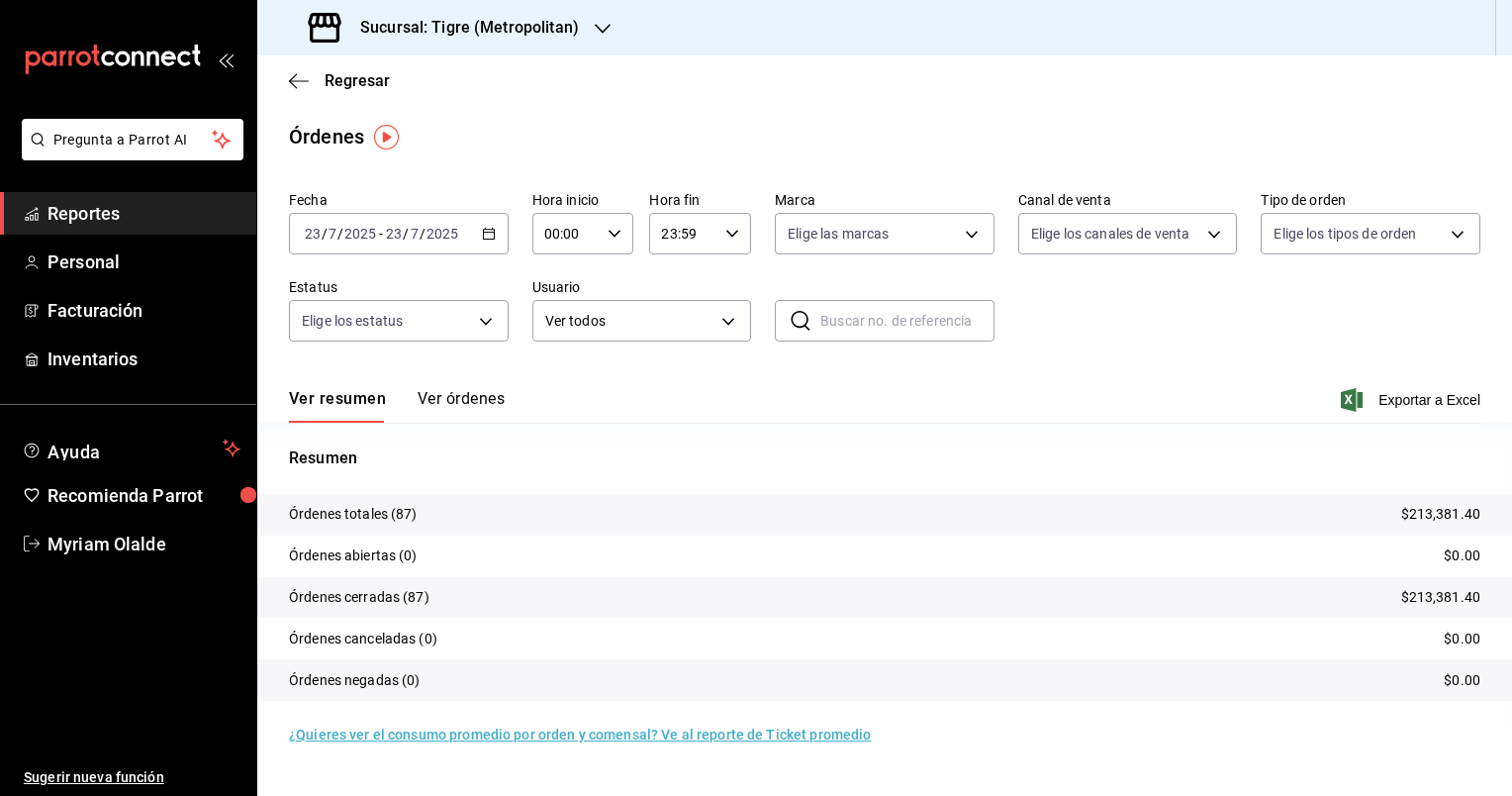 click on "Ver órdenes" at bounding box center [461, 406] 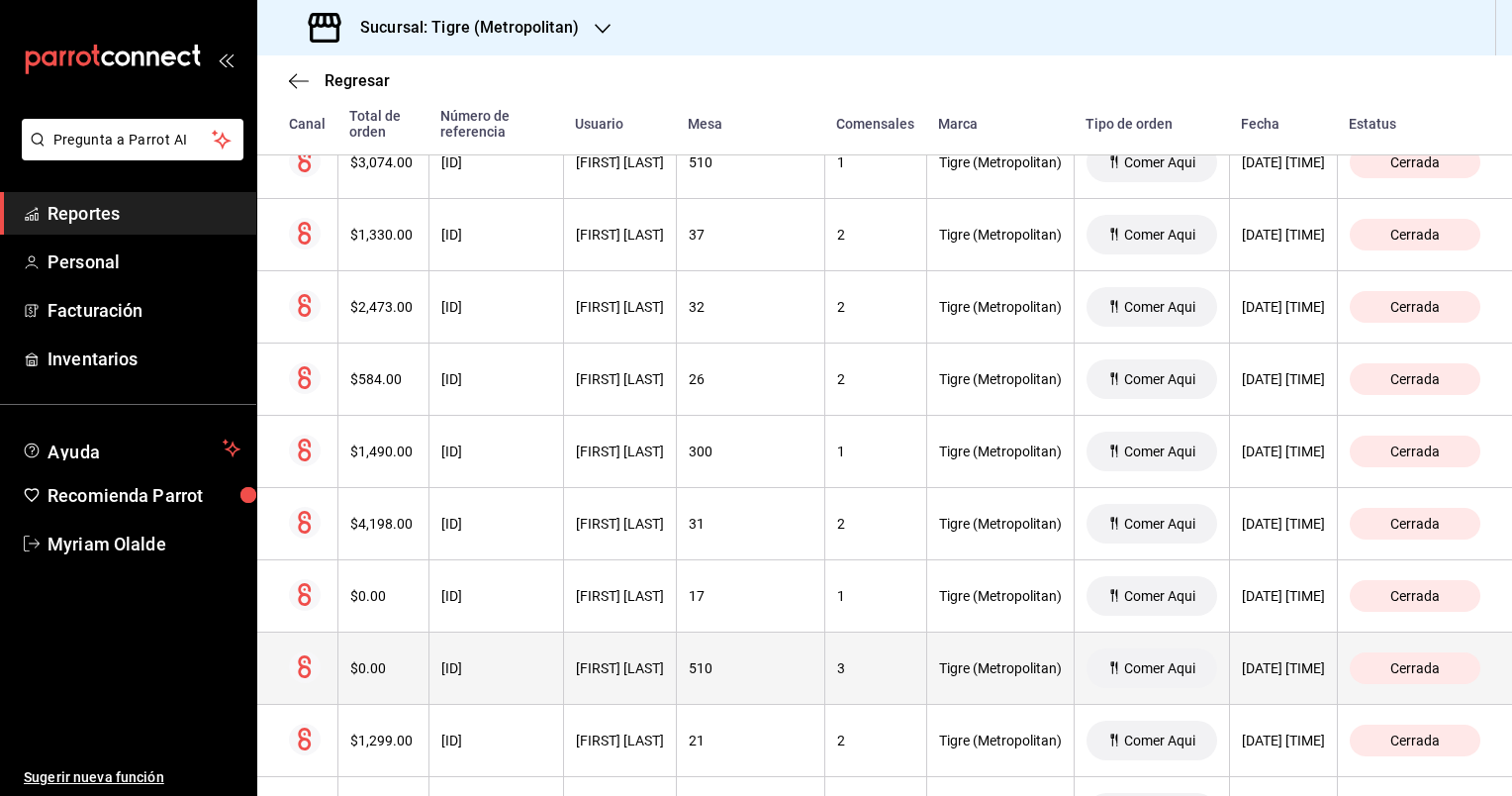 scroll, scrollTop: 891, scrollLeft: 0, axis: vertical 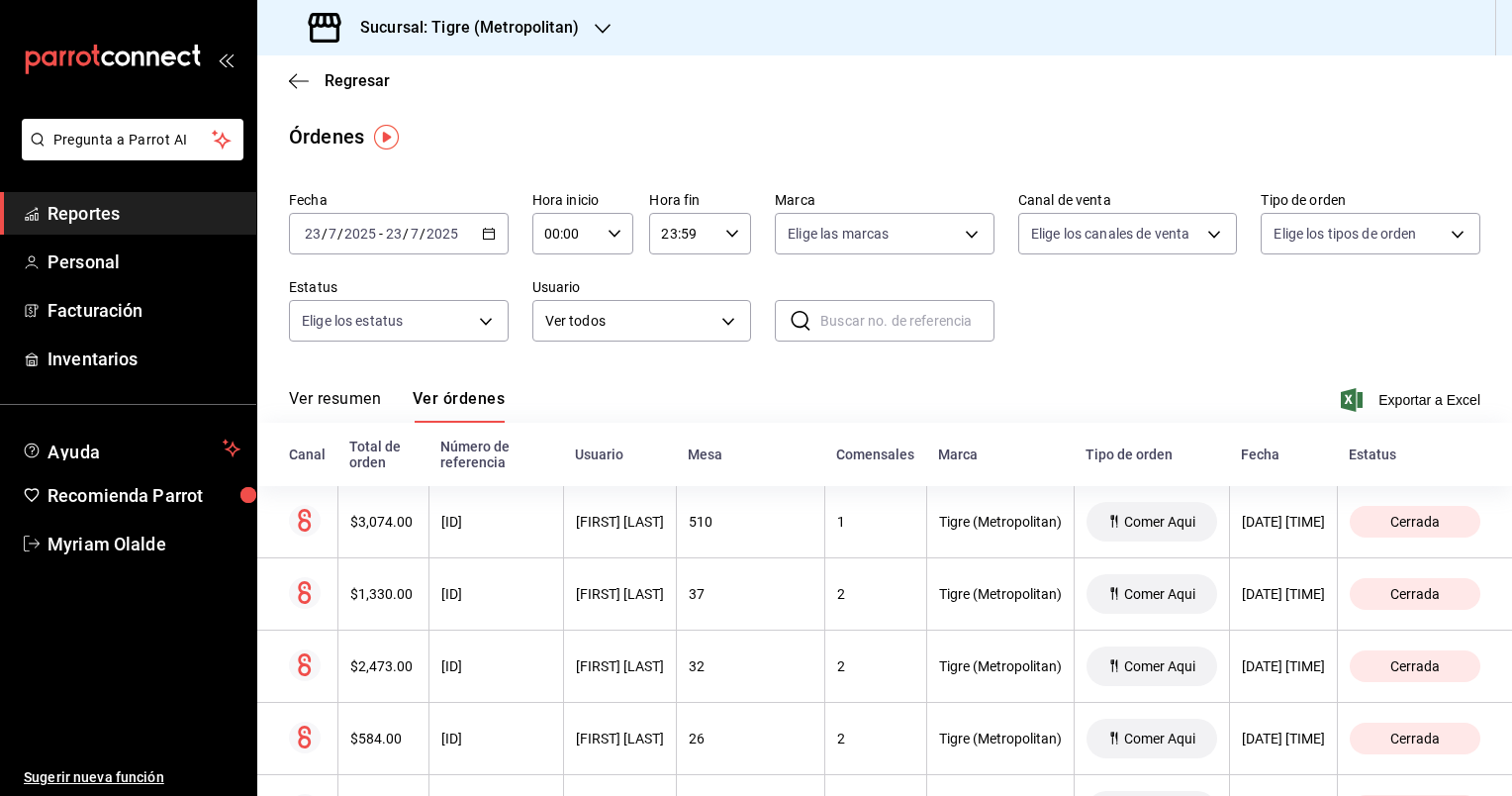 click on "Exportar a Excel" at bounding box center (1412, 400) 